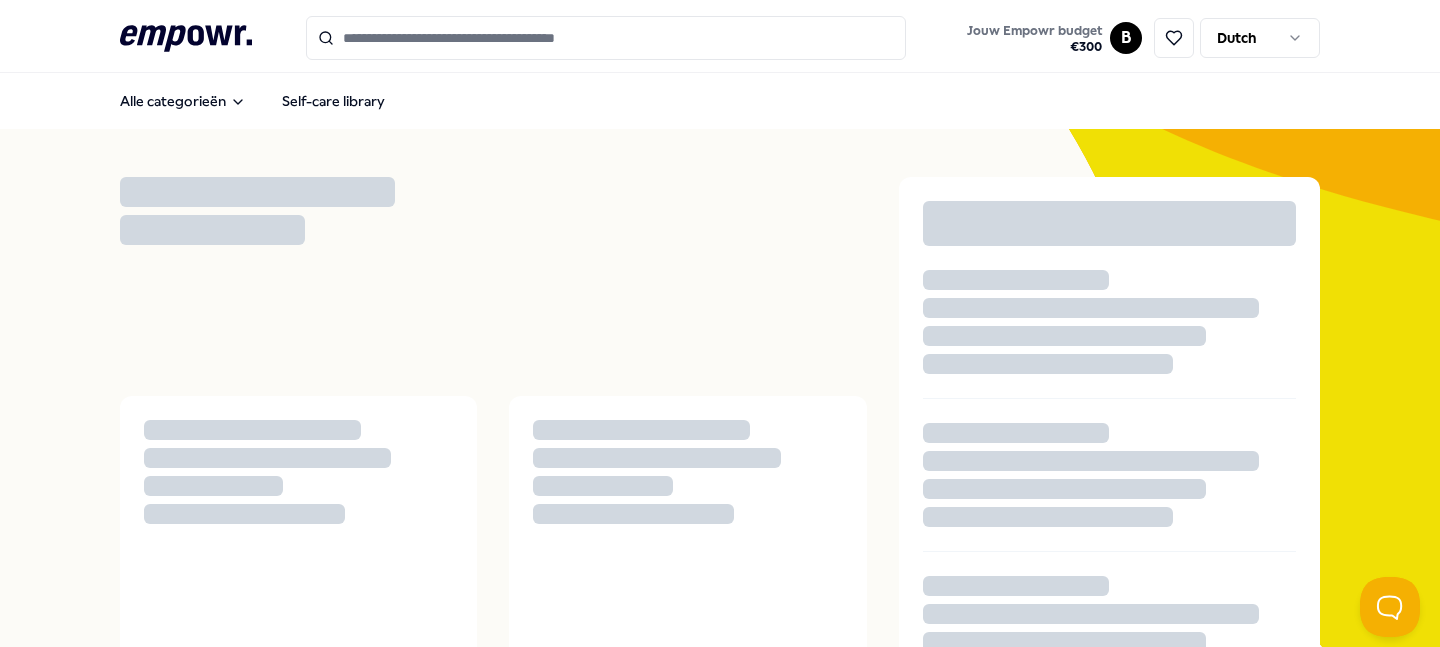 scroll, scrollTop: 0, scrollLeft: 0, axis: both 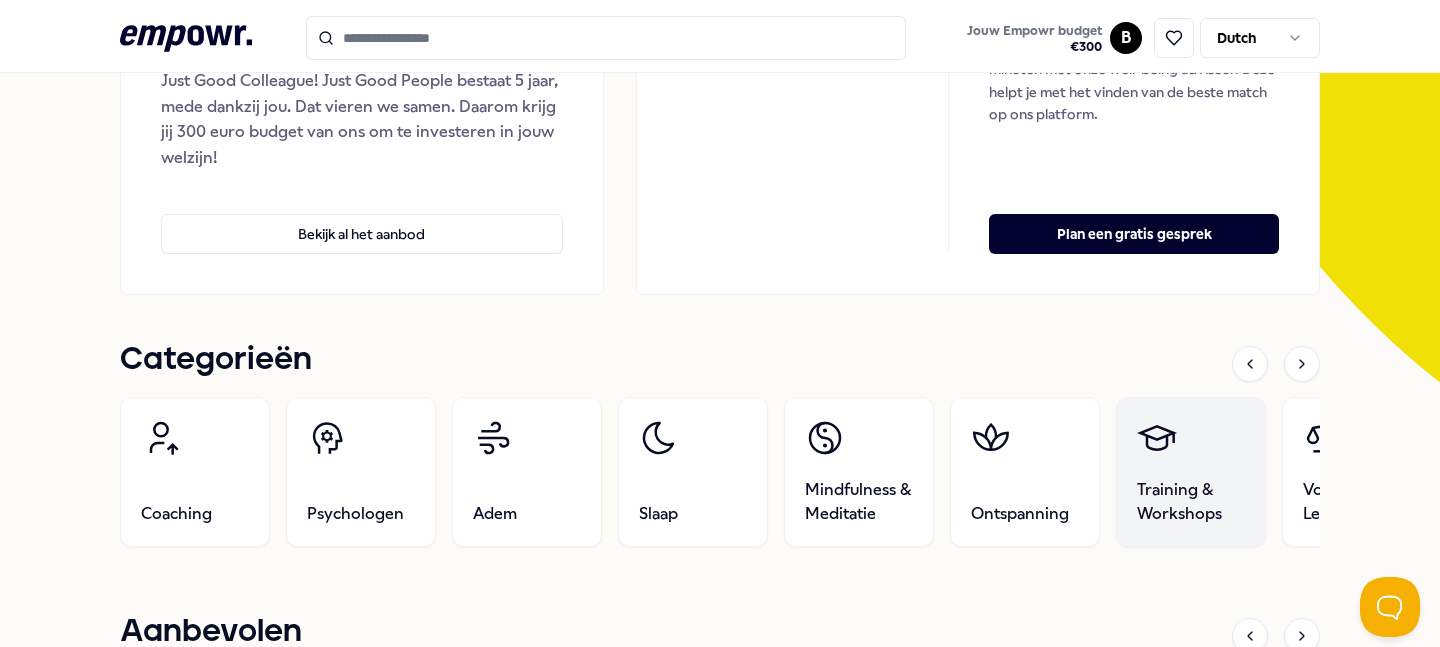 click on "Training & Workshops" at bounding box center [1191, 472] 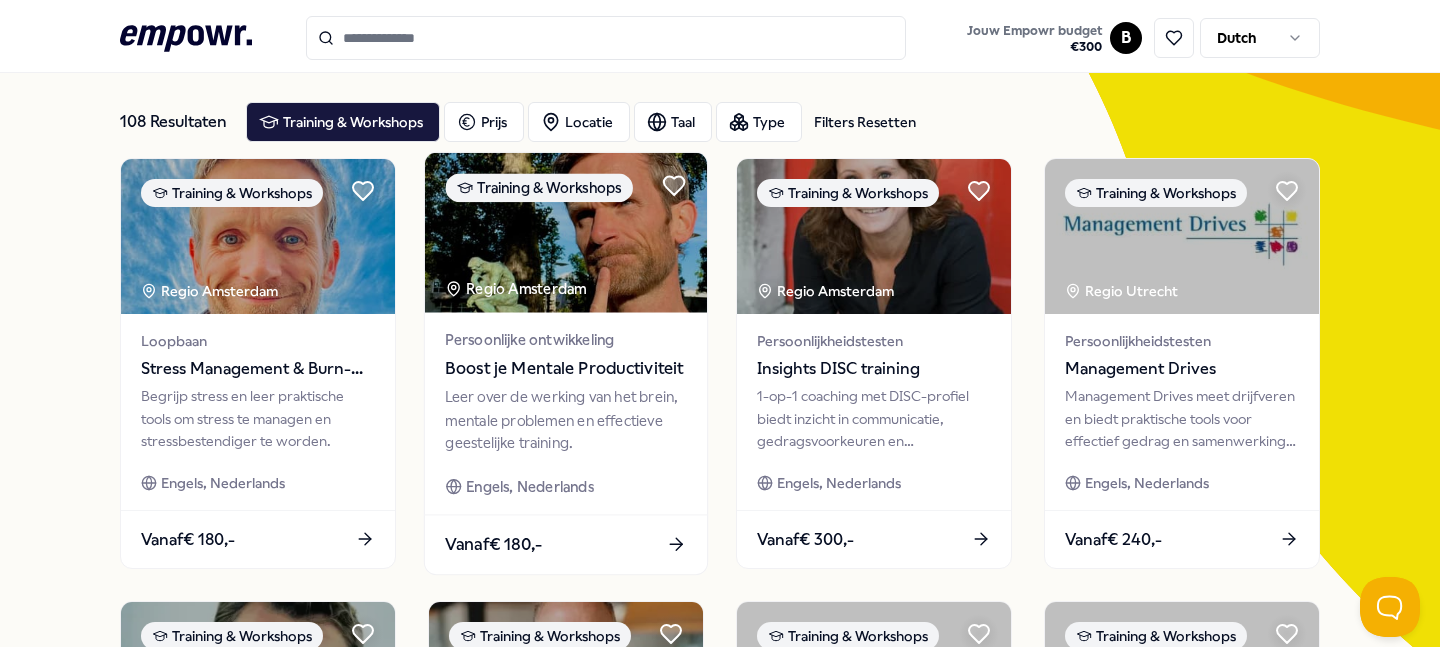 scroll, scrollTop: 94, scrollLeft: 0, axis: vertical 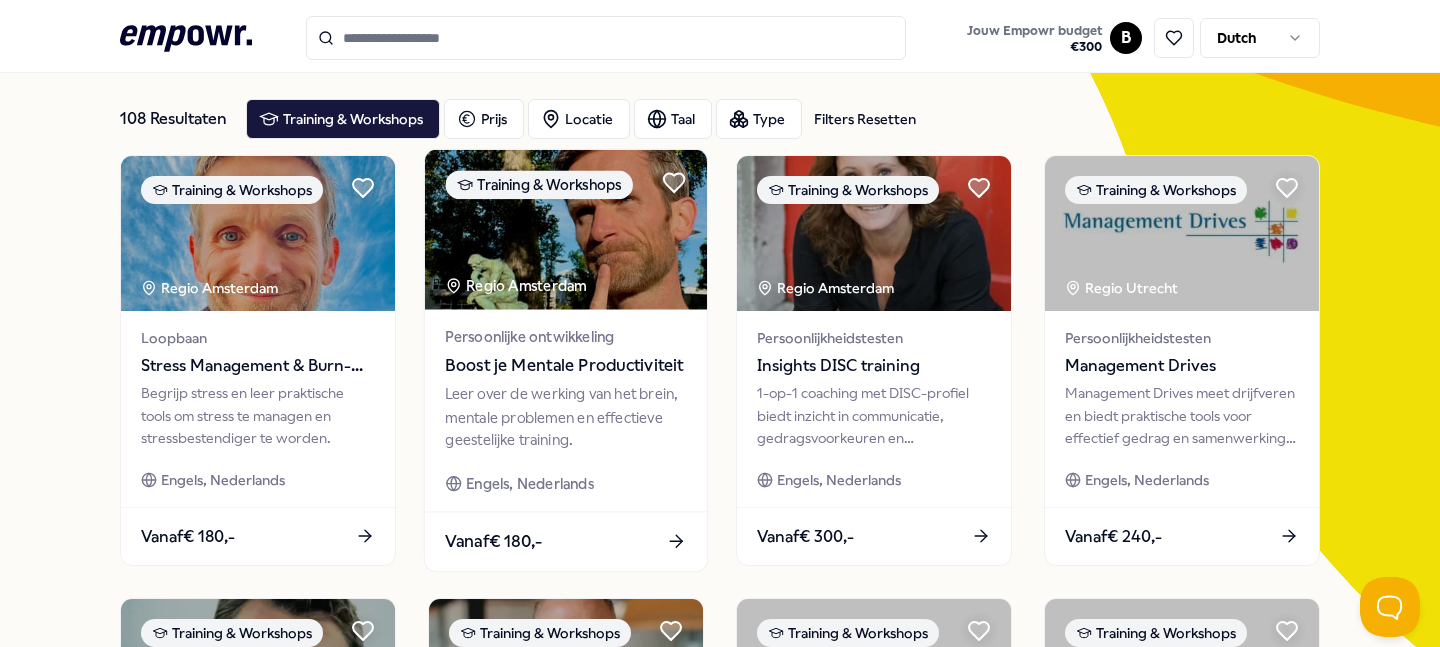 click at bounding box center (566, 230) 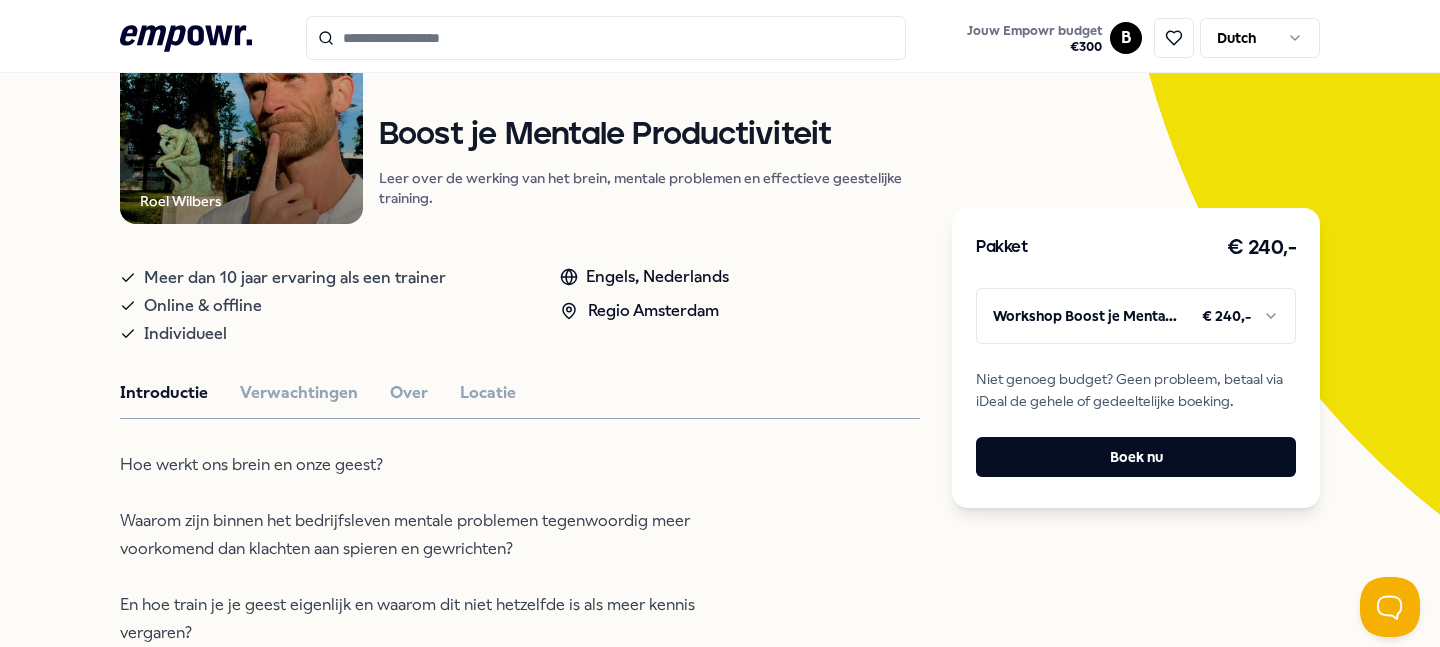 scroll, scrollTop: 267, scrollLeft: 0, axis: vertical 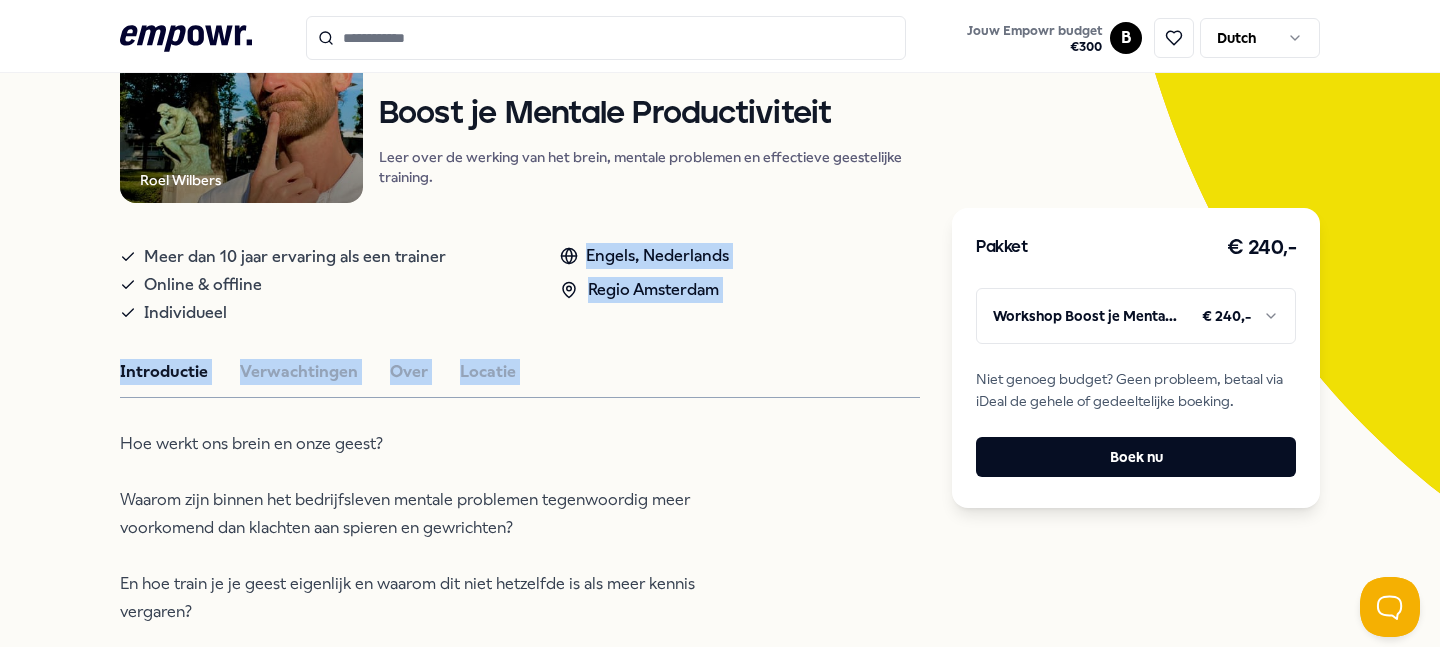 drag, startPoint x: 576, startPoint y: 223, endPoint x: 663, endPoint y: 411, distance: 207.15453 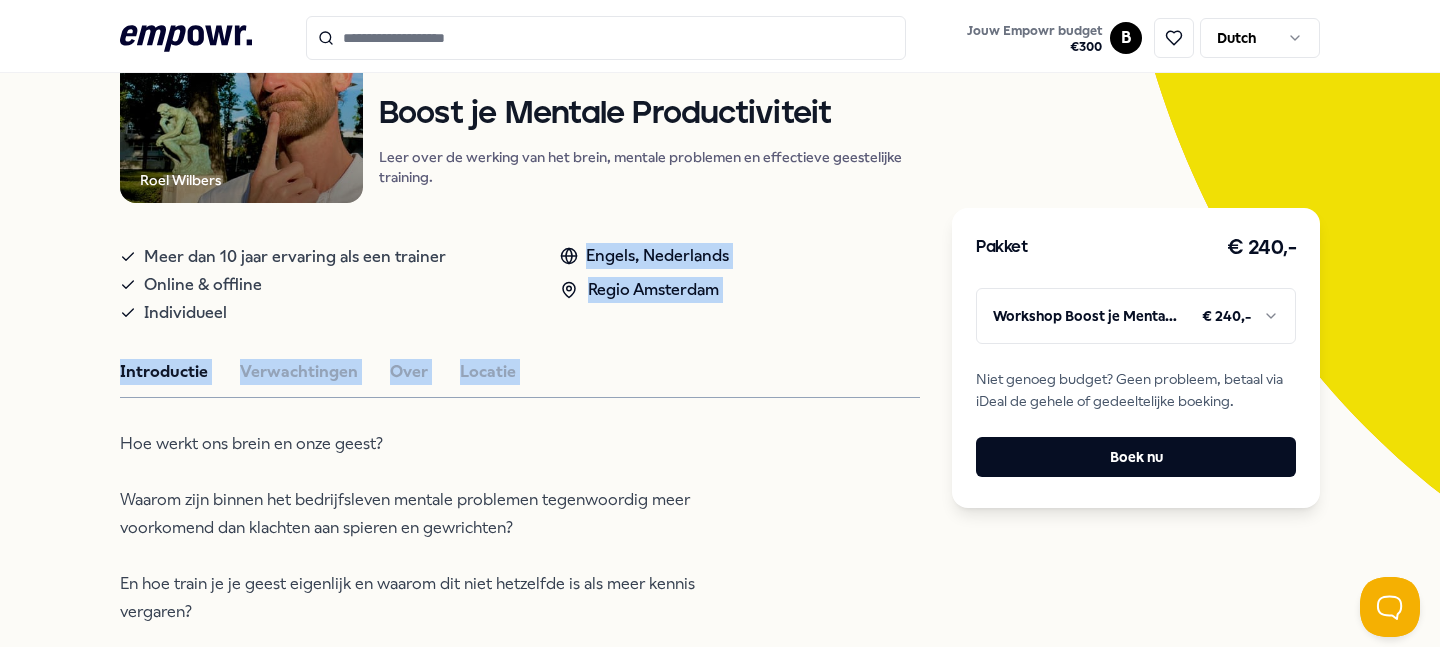 click on "Roel Wilbers Training & Workshops Boost je Mentale Productiviteit Leer over de werking van het brein, mentale problemen en effectieve geestelijke training. Meer dan 10 jaar ervaring als een trainer Online & offline Individueel Engels, Nederlands Regio Amsterdam  Introductie Verwachtingen Over Locatie Hoe werkt ons brein en onze geest? Waarom zijn binnen het bedrijfsleven mentale problemen tegenwoordig meer voorkomend dan klachten aan spieren en gewrichten? En hoe train je je geest eigenlijk en waarom dit niet hetzelfde is als meer kennis vergaren? Aanbevolen Training & Workshops Personal Leadership Mapping Inzicht in gedrag en communicatie als Millennial leider door DISC en Mapstell
voor persoonlijke ontwikkeling. Vanaf  € 330,- Ontspanning Online Flowee: Spijkermat set Flowee spijkermatten bieden ontspanning, innerlijke rust of energie binnen
enkele minuten, ideaal voor dagelijks gebruik. Nederlands Vanaf  € 115,- Beweging Burnin Gym: Personal training Vanaf  € 145,- Psychologen Regio Noord NL" at bounding box center (520, 559) 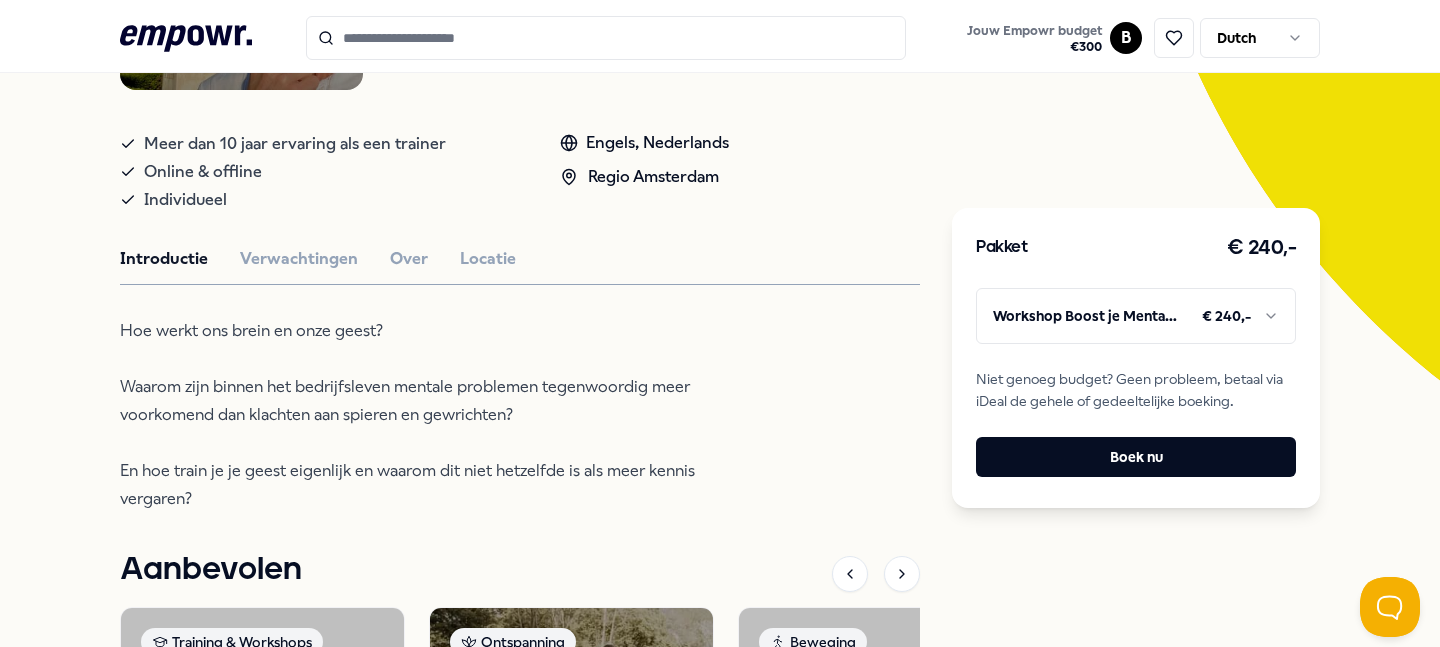 scroll, scrollTop: 386, scrollLeft: 0, axis: vertical 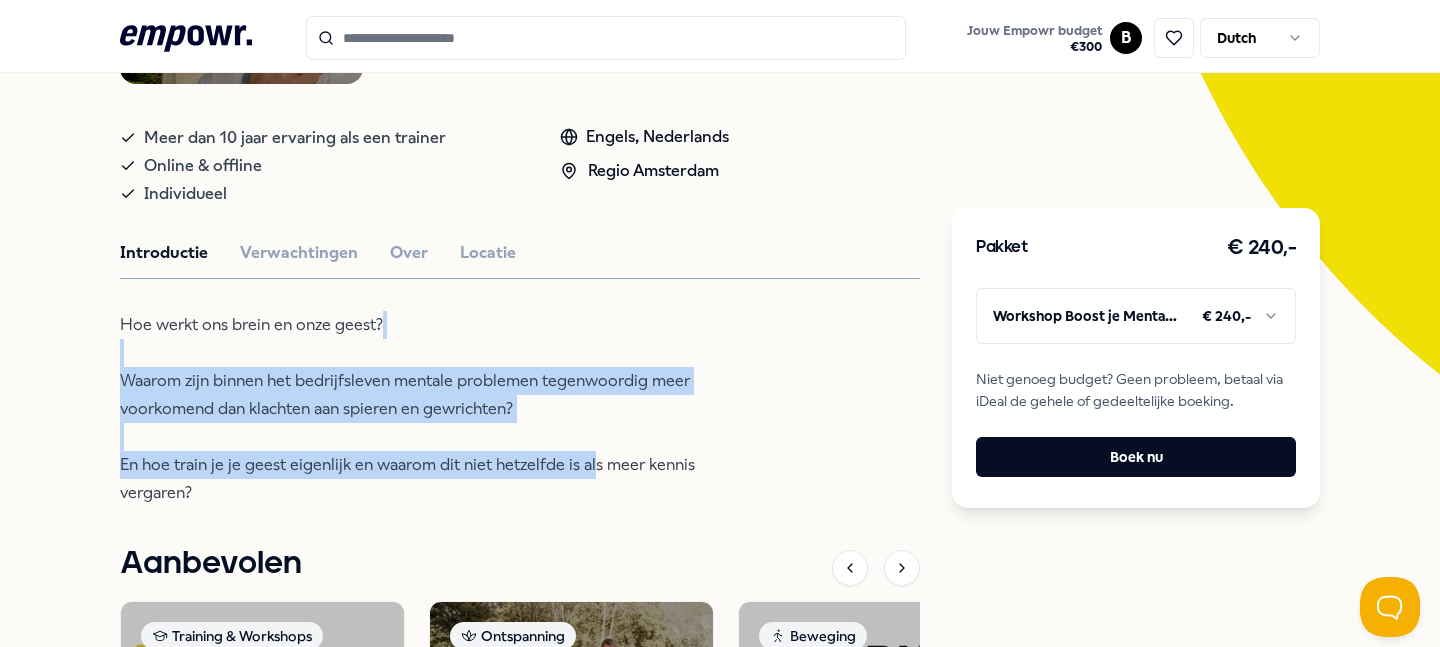 drag, startPoint x: 556, startPoint y: 362, endPoint x: 595, endPoint y: 459, distance: 104.54664 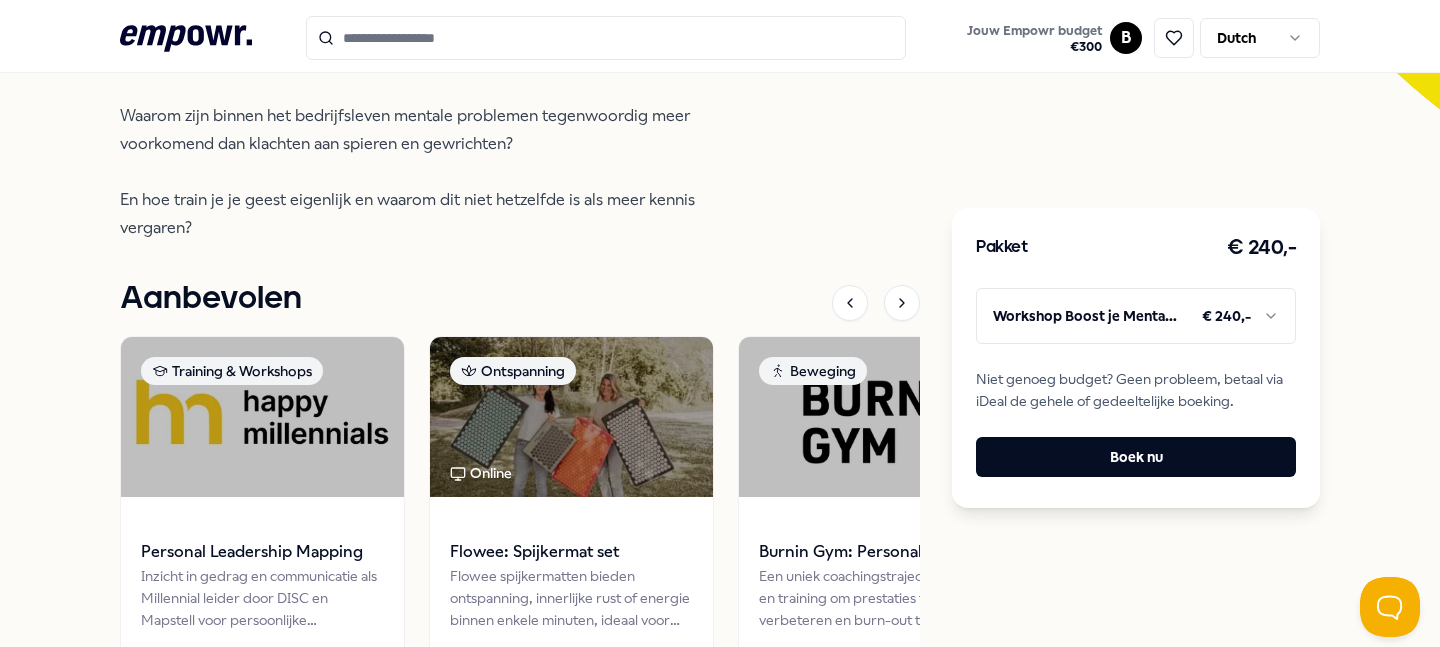 scroll, scrollTop: 677, scrollLeft: 0, axis: vertical 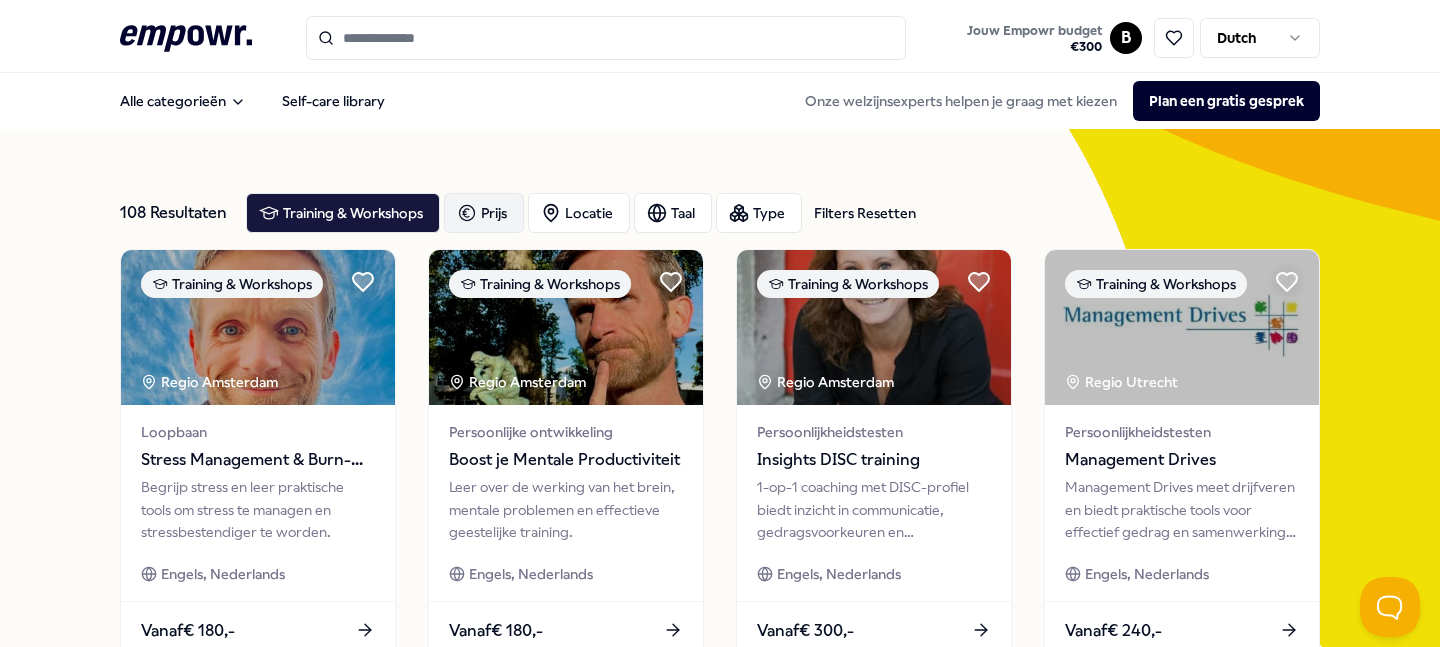 click on "Prijs" at bounding box center [484, 213] 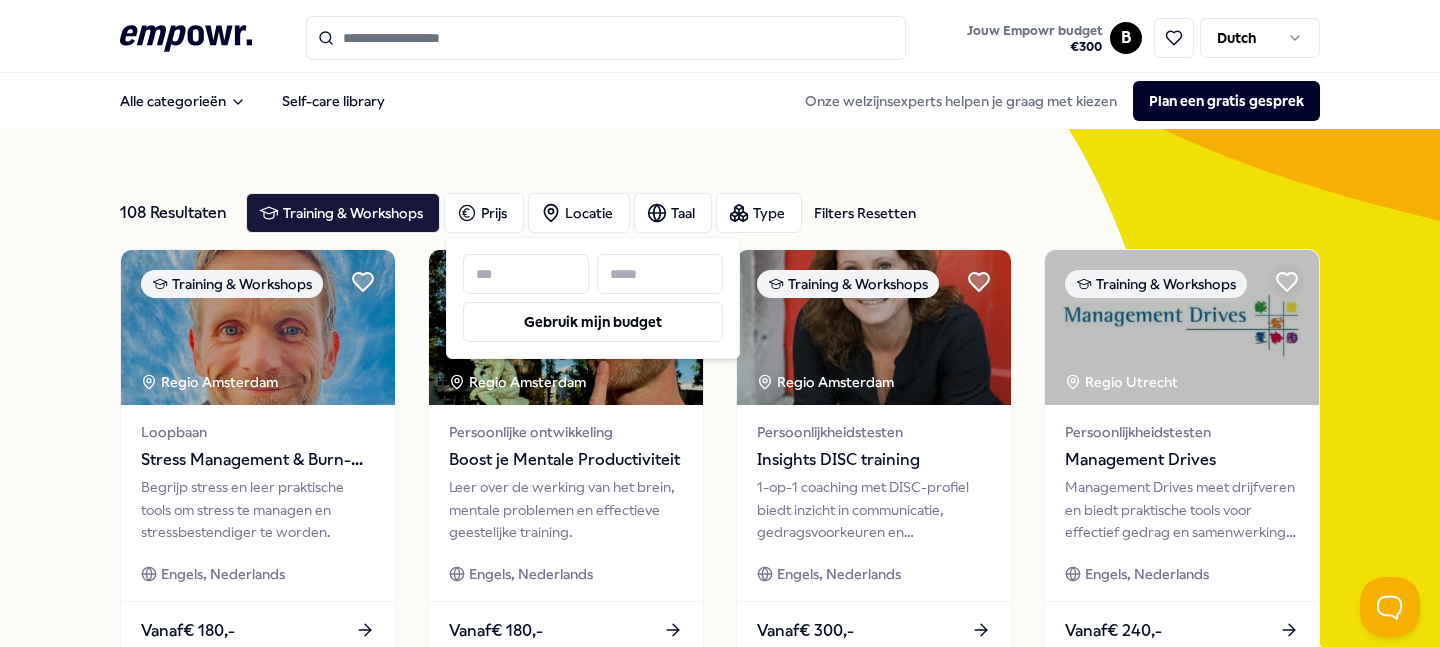 click at bounding box center (660, 274) 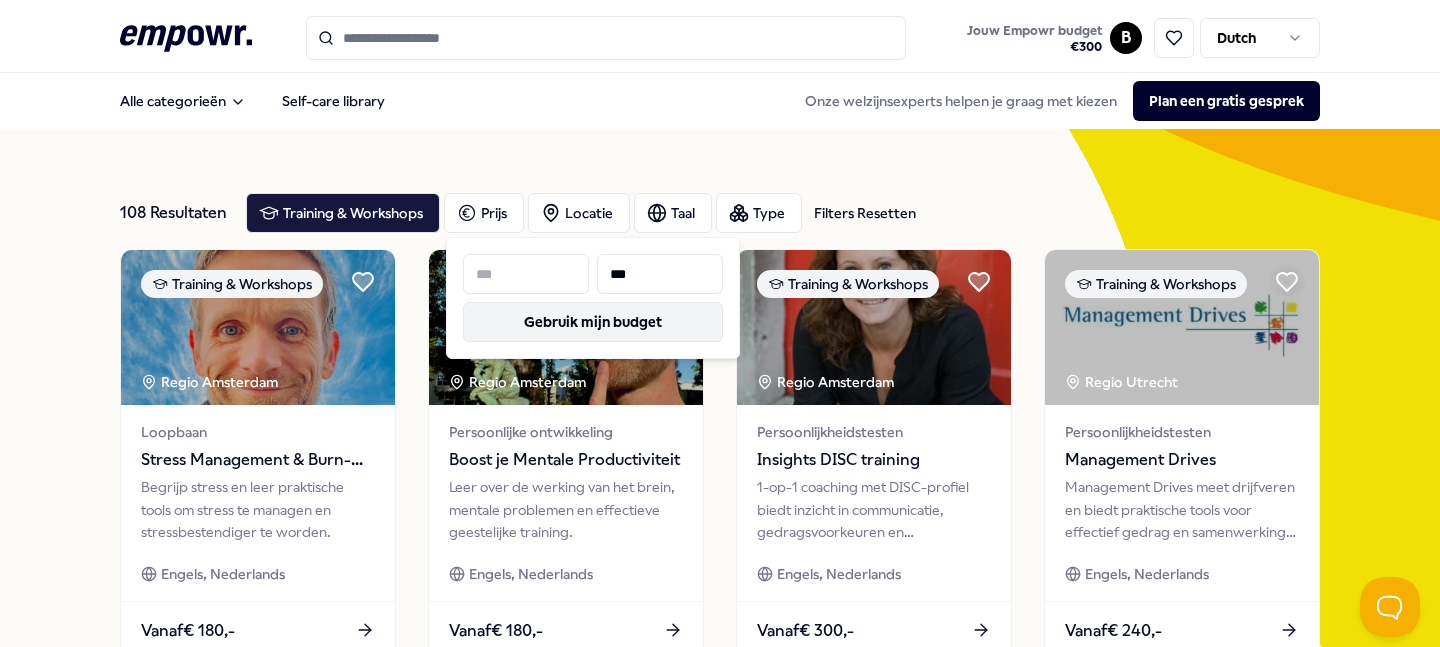 type on "***" 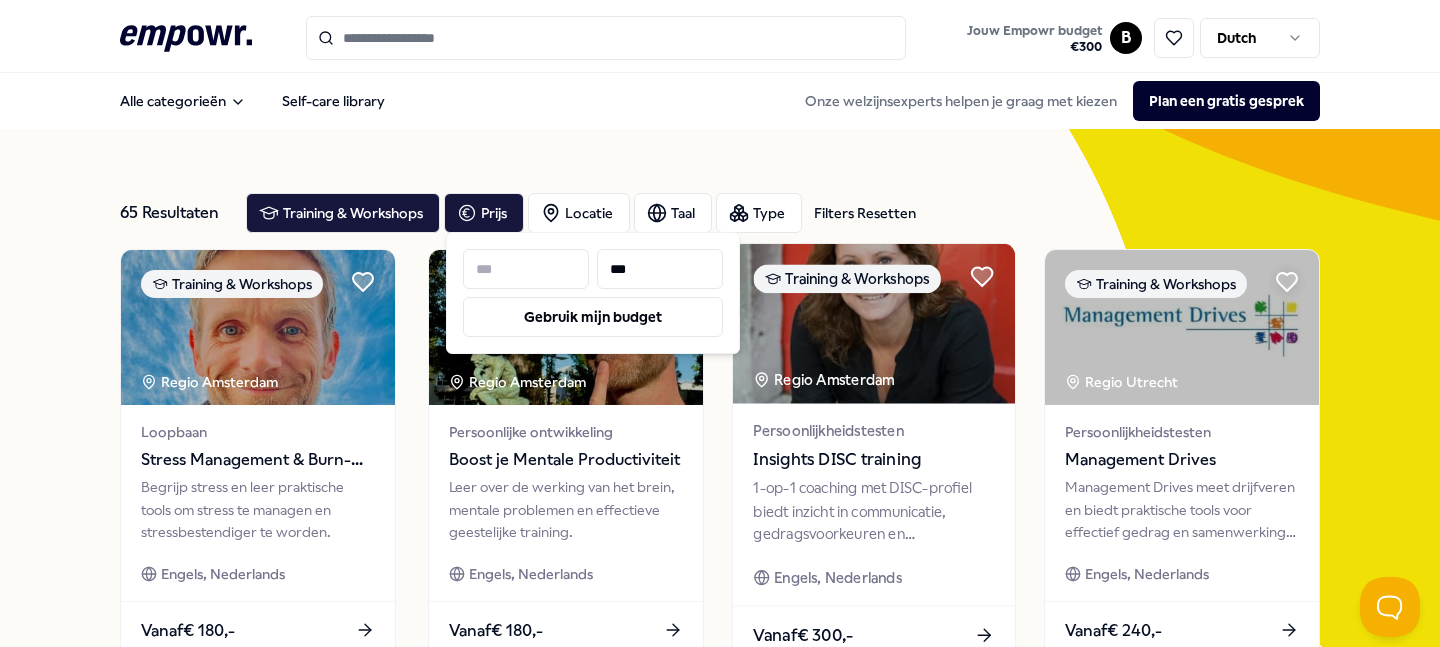 scroll, scrollTop: 15, scrollLeft: 0, axis: vertical 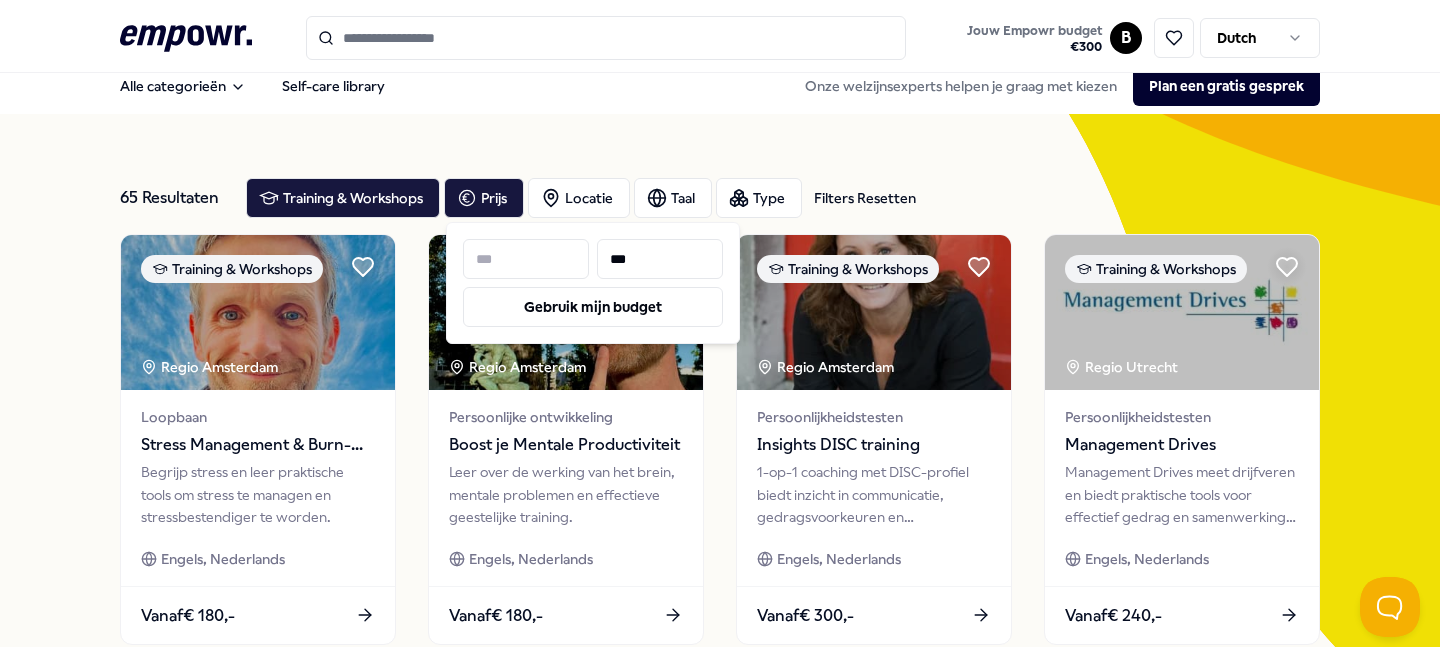click on "65 Resultaten Filters Resetten Training & Workshops Prijs Locatie Taal Type Filters Resetten Training & Workshops Regio Amsterdam    Loopbaan  Stress Management & Burn-out Preventie Begrijp stress en leer praktische tools om stress te managen en
stressbestendiger te worden. Engels, Nederlands Vanaf  € 180,- Training & Workshops Regio Amsterdam    Persoonlijke ontwikkeling Boost je Mentale Productiviteit Leer over de werking van het brein, mentale problemen en effectieve geestelijke
training. Engels, Nederlands Vanaf  € 180,- Training & Workshops Regio Amsterdam    Persoonlijkheidstesten Insights DISC training 1-op-1 coaching met DISC-profiel biedt inzicht in communicatie,
gedragsvoorkeuren en ontwikkelpunten. Engels, Nederlands Vanaf  € 300,- Training & Workshops Regio Utrecht    Persoonlijkheidstesten Management Drives Management Drives meet drijfveren en biedt praktische tools voor effectief
gedrag en samenwerking in teams. Engels, Nederlands Vanaf  € 240,- Training & Workshops Nederlands 1" at bounding box center (720, 887) 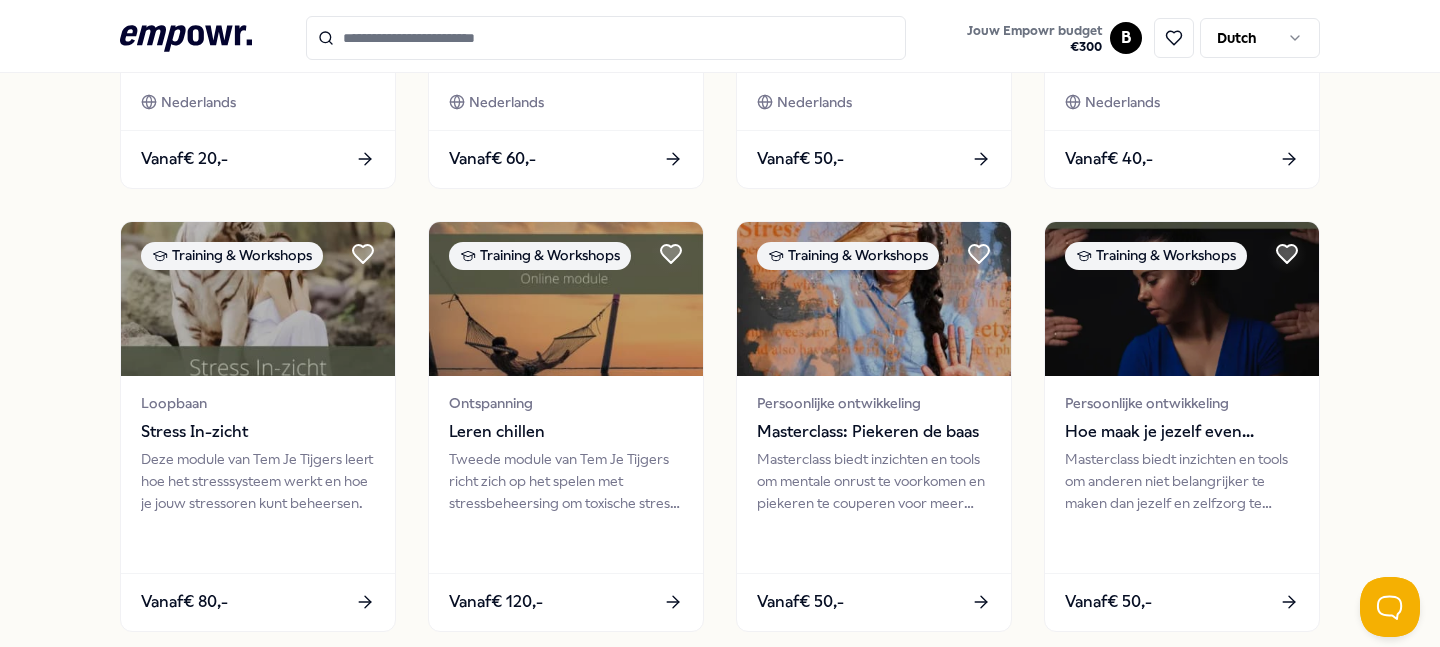 scroll, scrollTop: 1036, scrollLeft: 0, axis: vertical 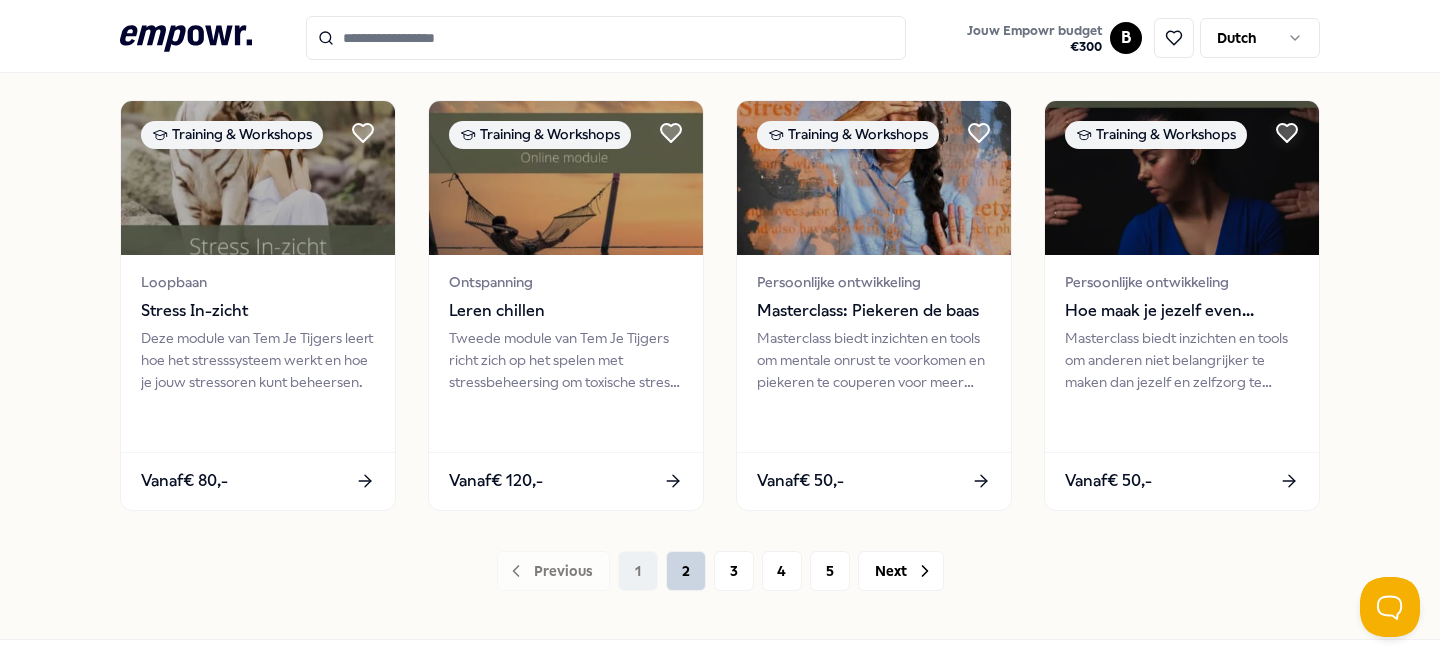 click on "2" at bounding box center [686, 571] 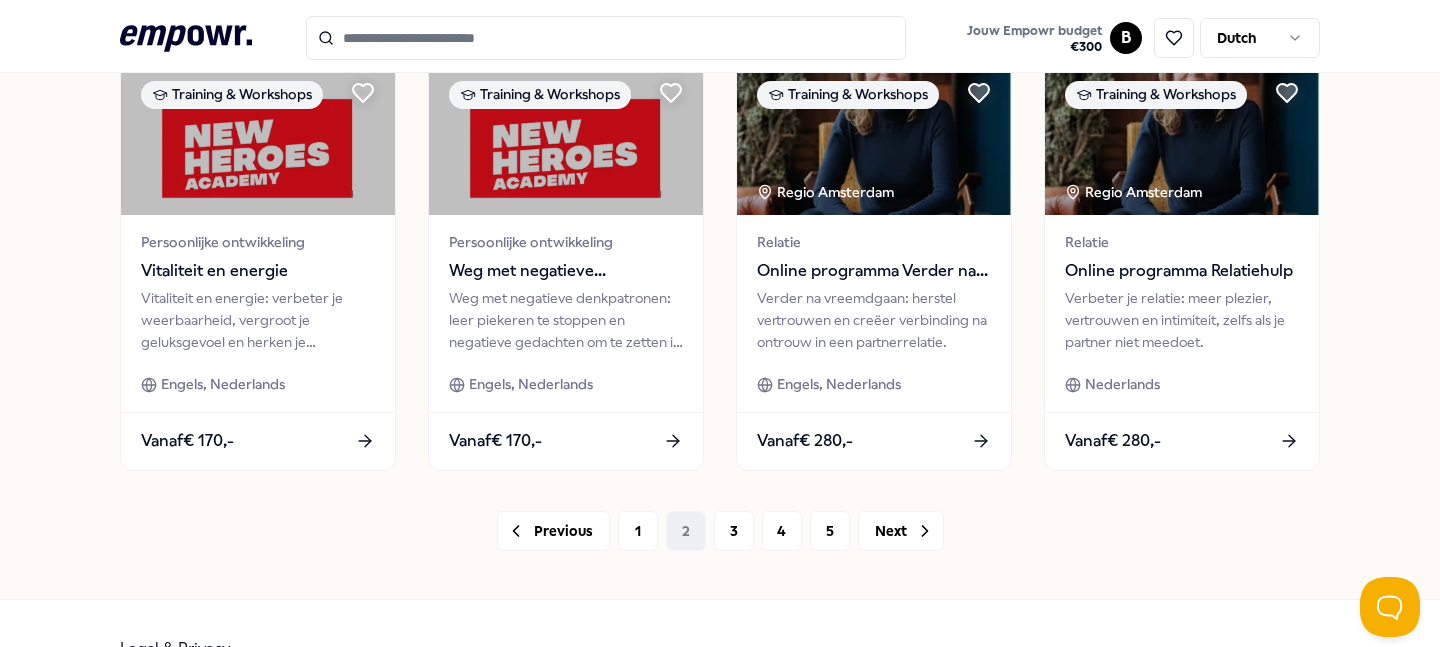 scroll, scrollTop: 1080, scrollLeft: 0, axis: vertical 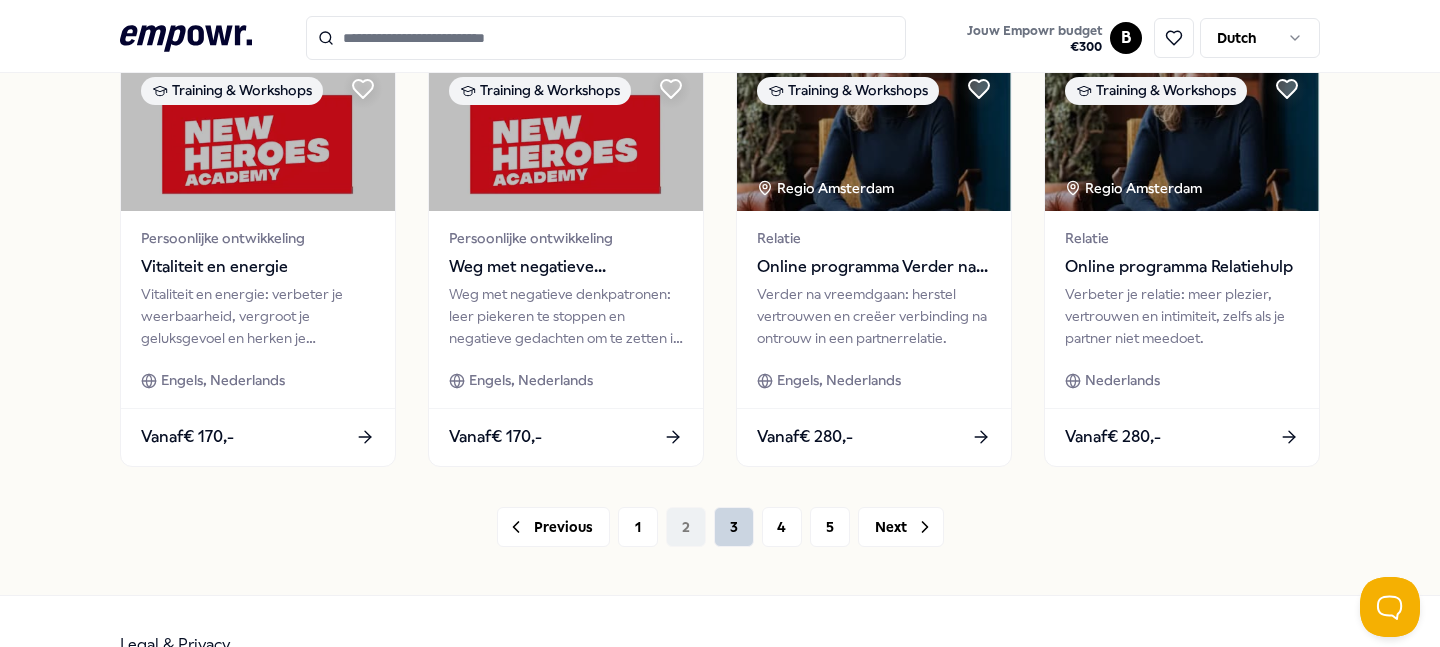 click on "3" at bounding box center (734, 527) 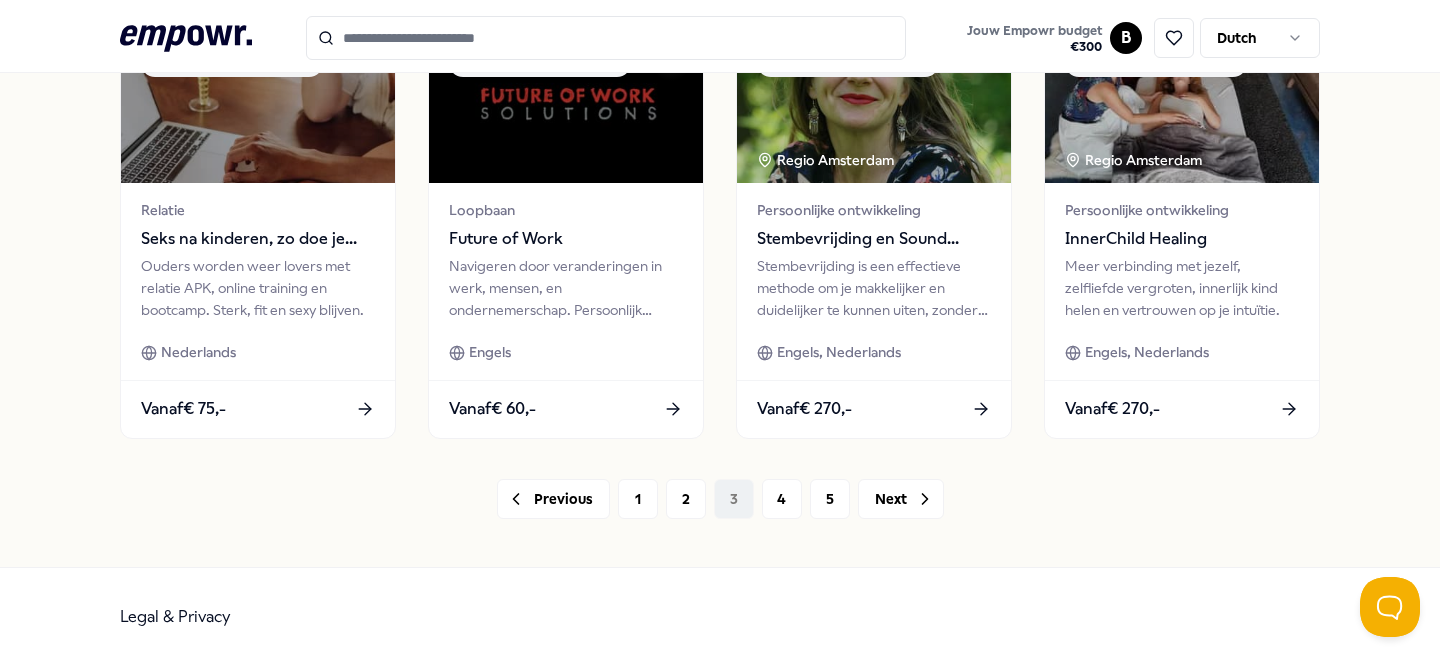 scroll, scrollTop: 1109, scrollLeft: 0, axis: vertical 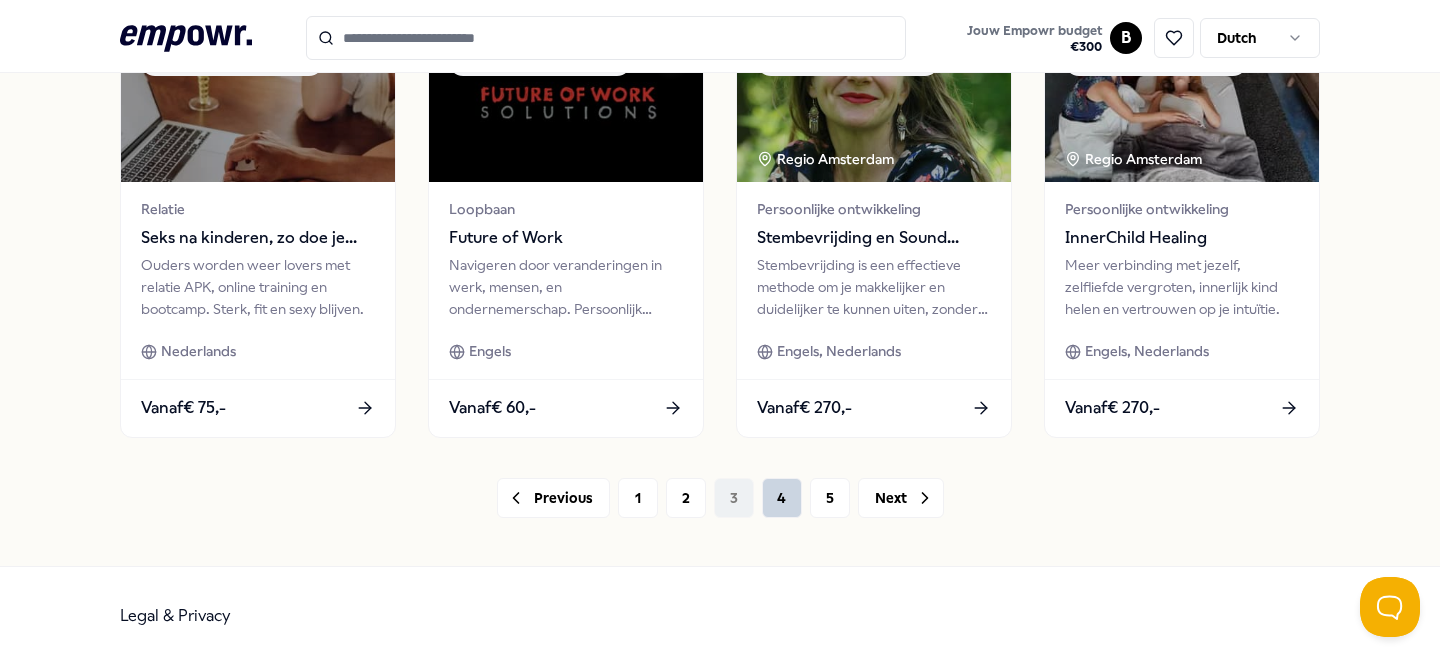 click on "4" at bounding box center (782, 498) 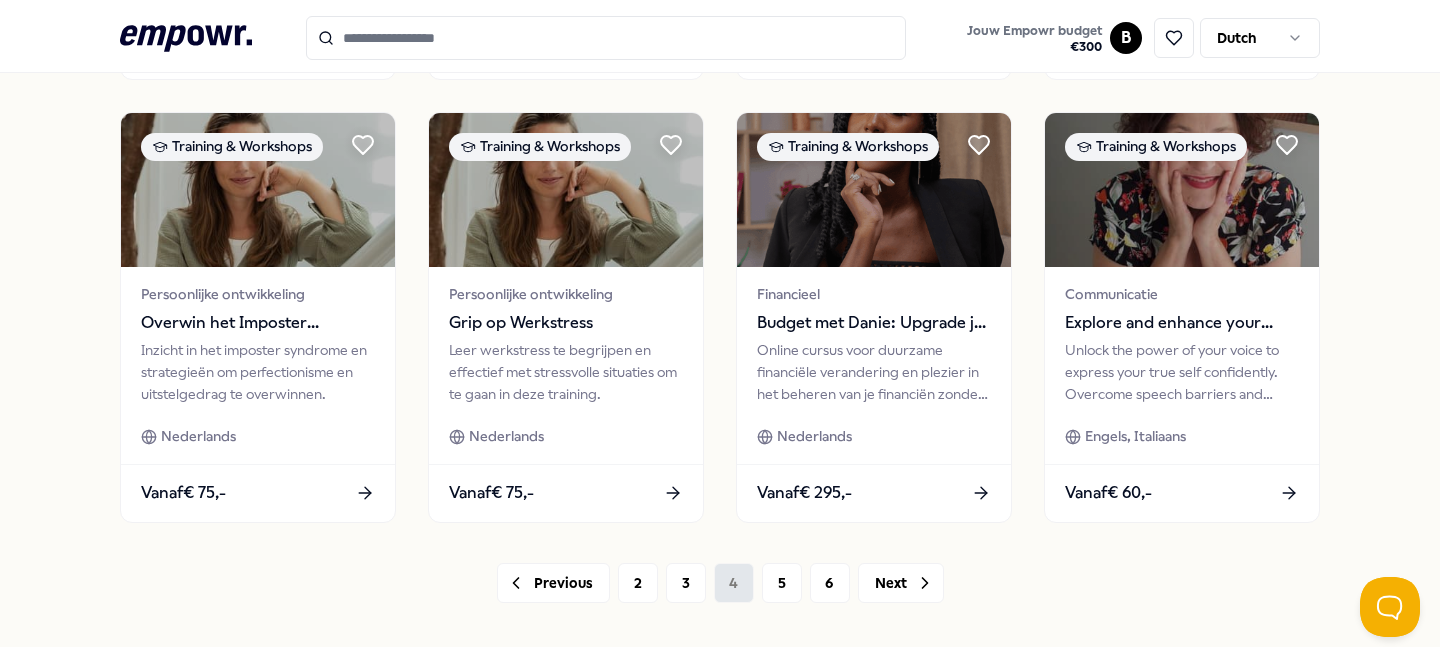 scroll, scrollTop: 1030, scrollLeft: 0, axis: vertical 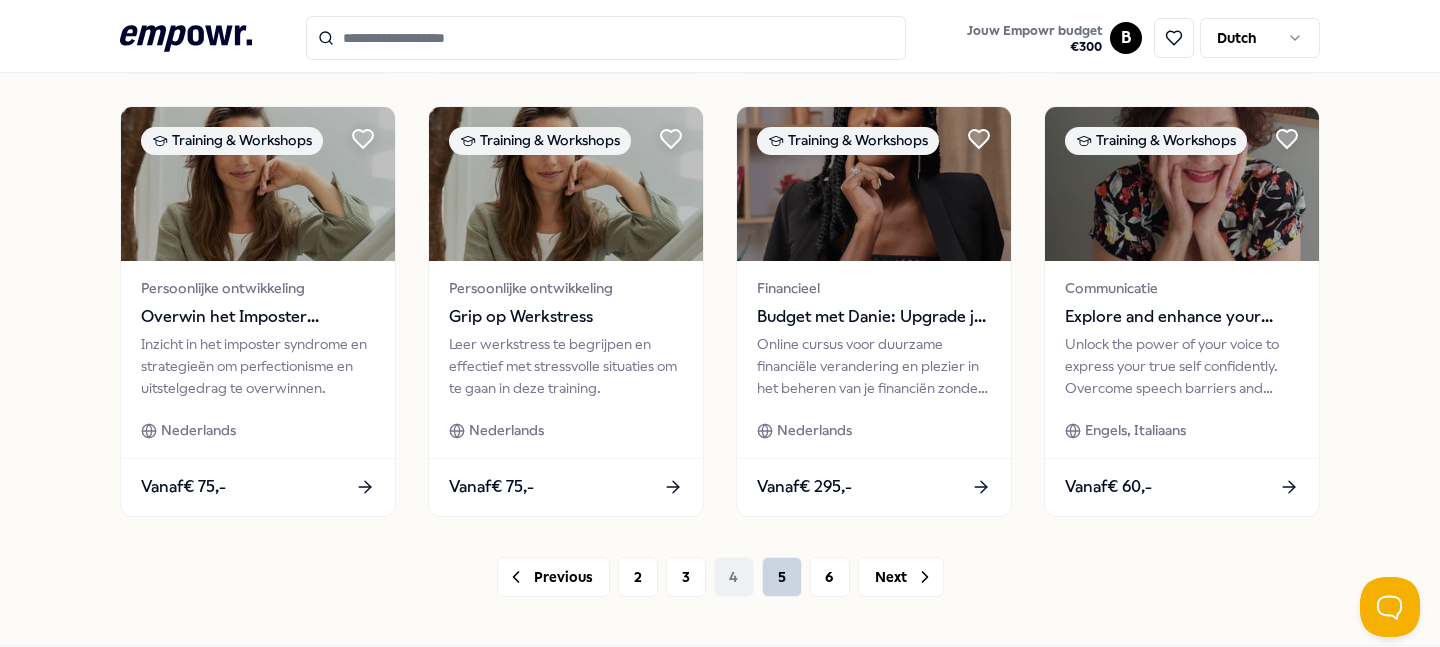 click on "5" at bounding box center (782, 577) 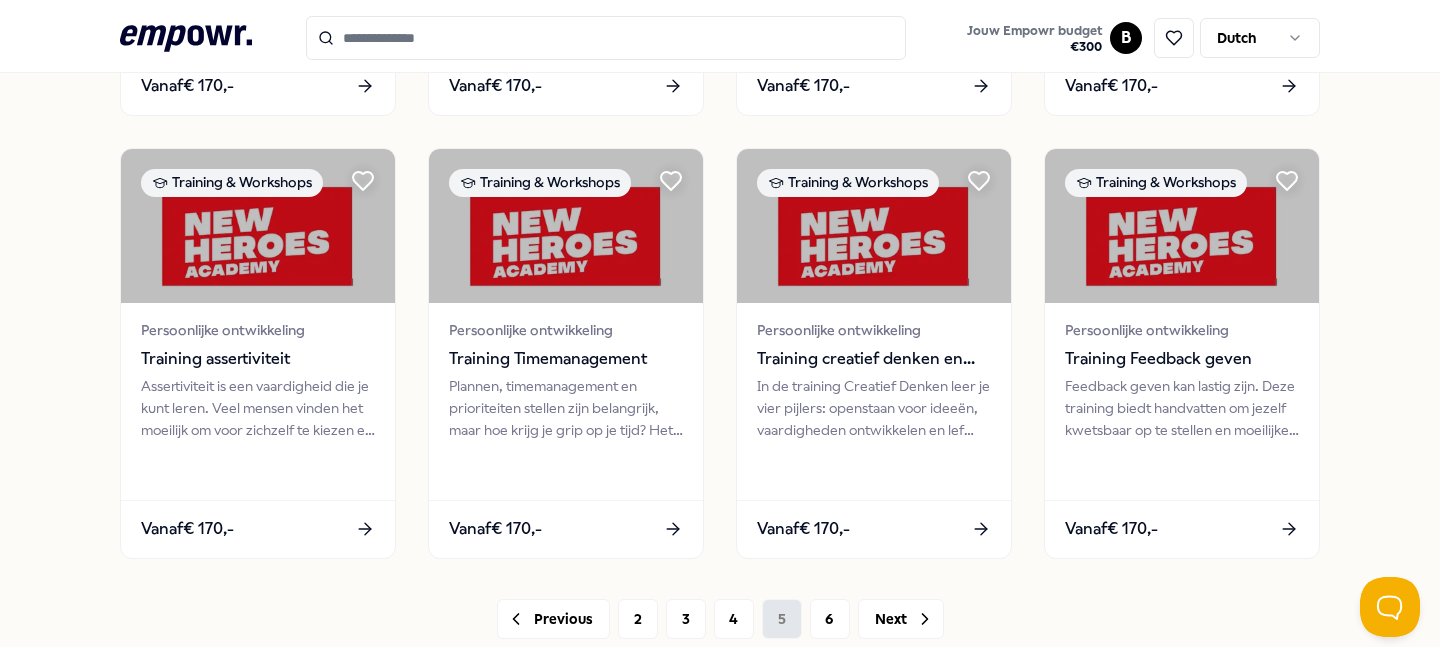 scroll, scrollTop: 1004, scrollLeft: 0, axis: vertical 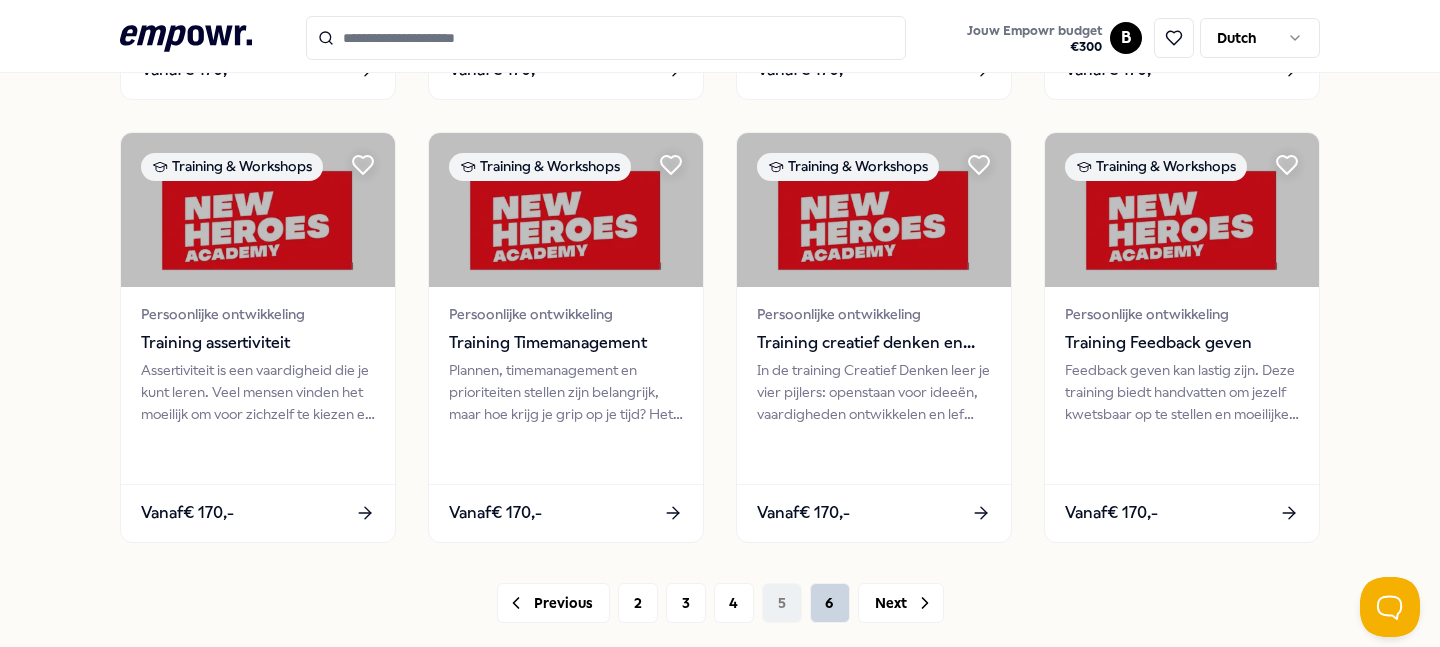 click on "6" at bounding box center [830, 603] 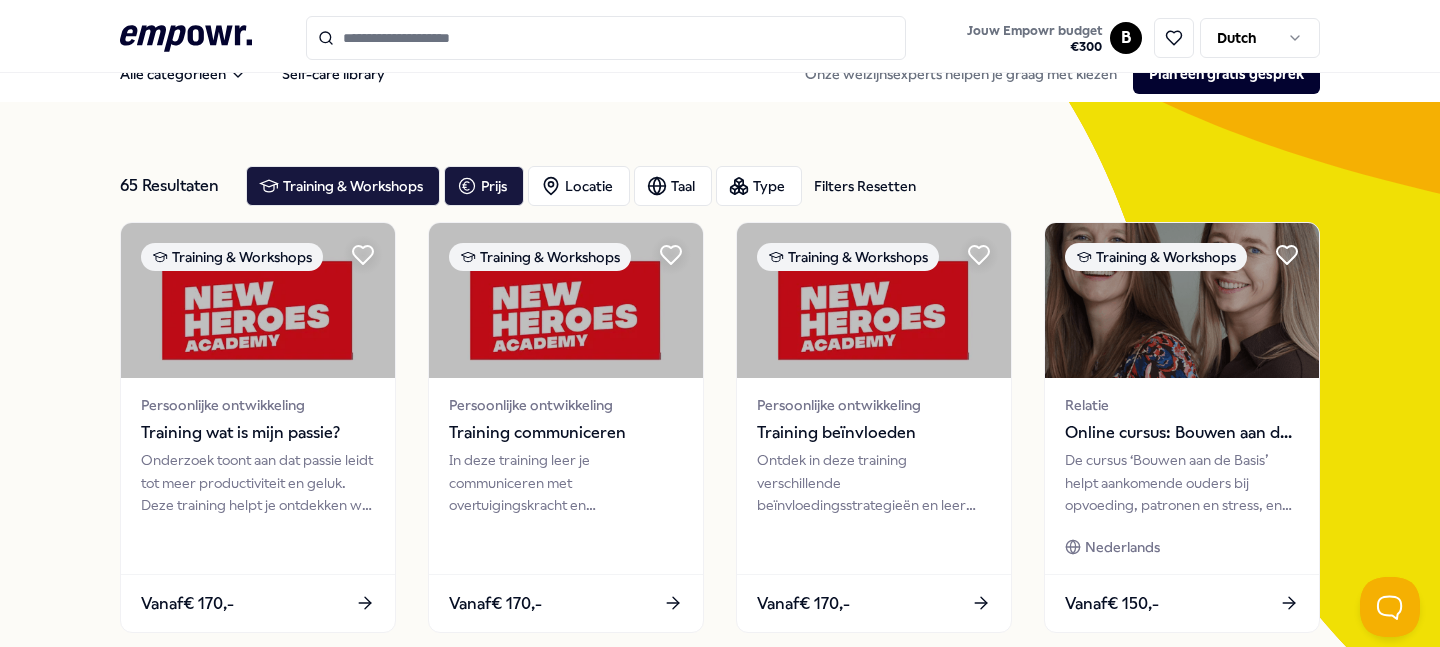 scroll, scrollTop: 0, scrollLeft: 0, axis: both 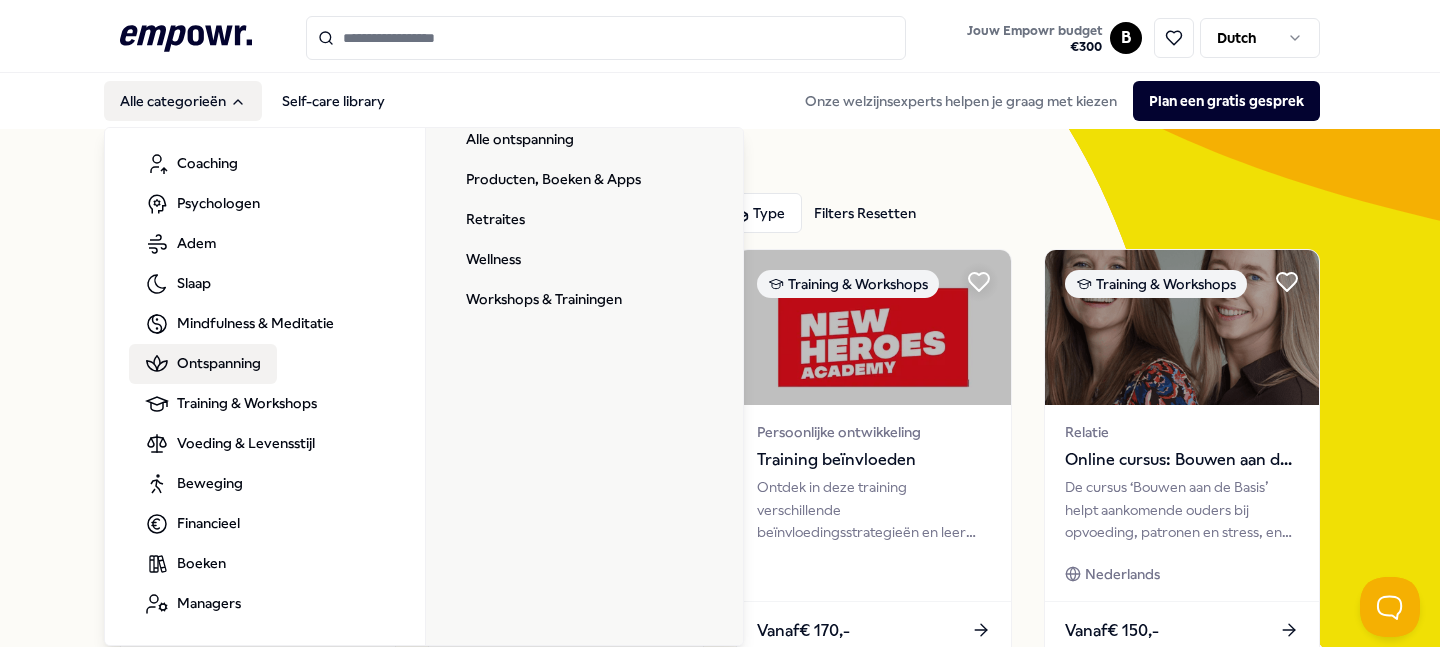 click on "Ontspanning" at bounding box center [219, 363] 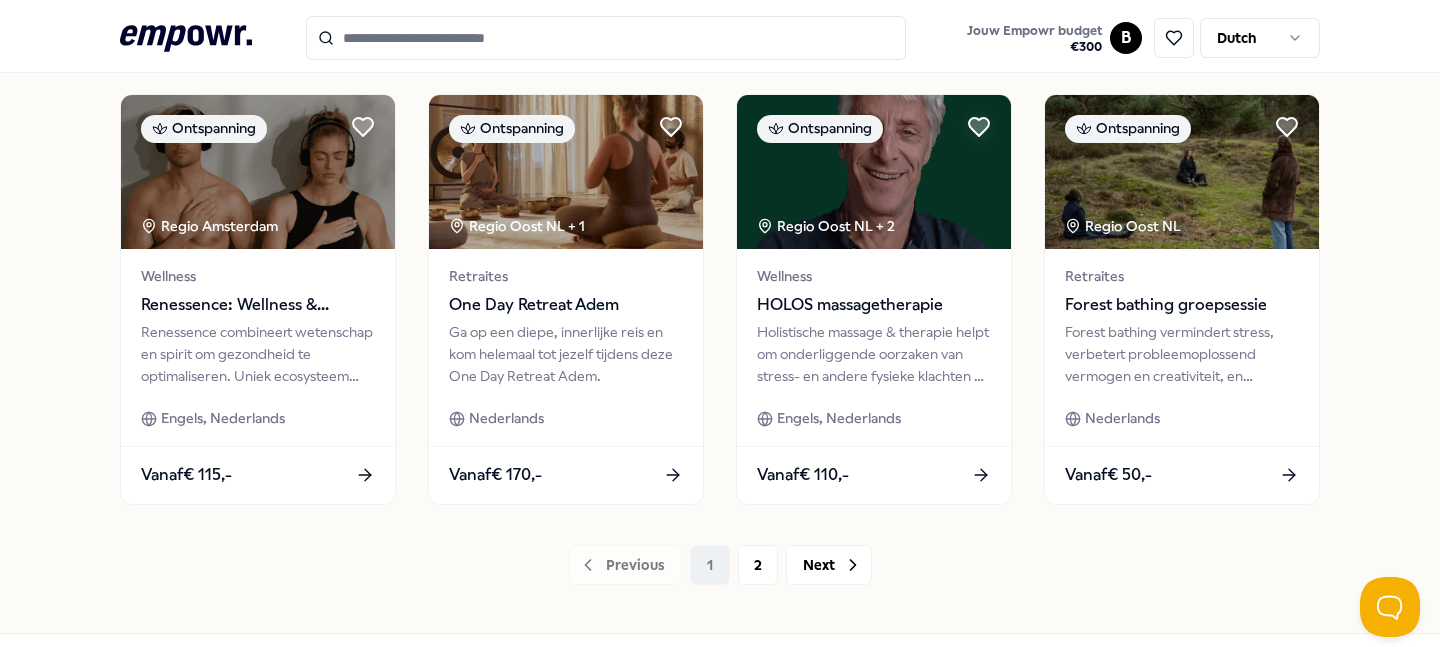 scroll, scrollTop: 1070, scrollLeft: 0, axis: vertical 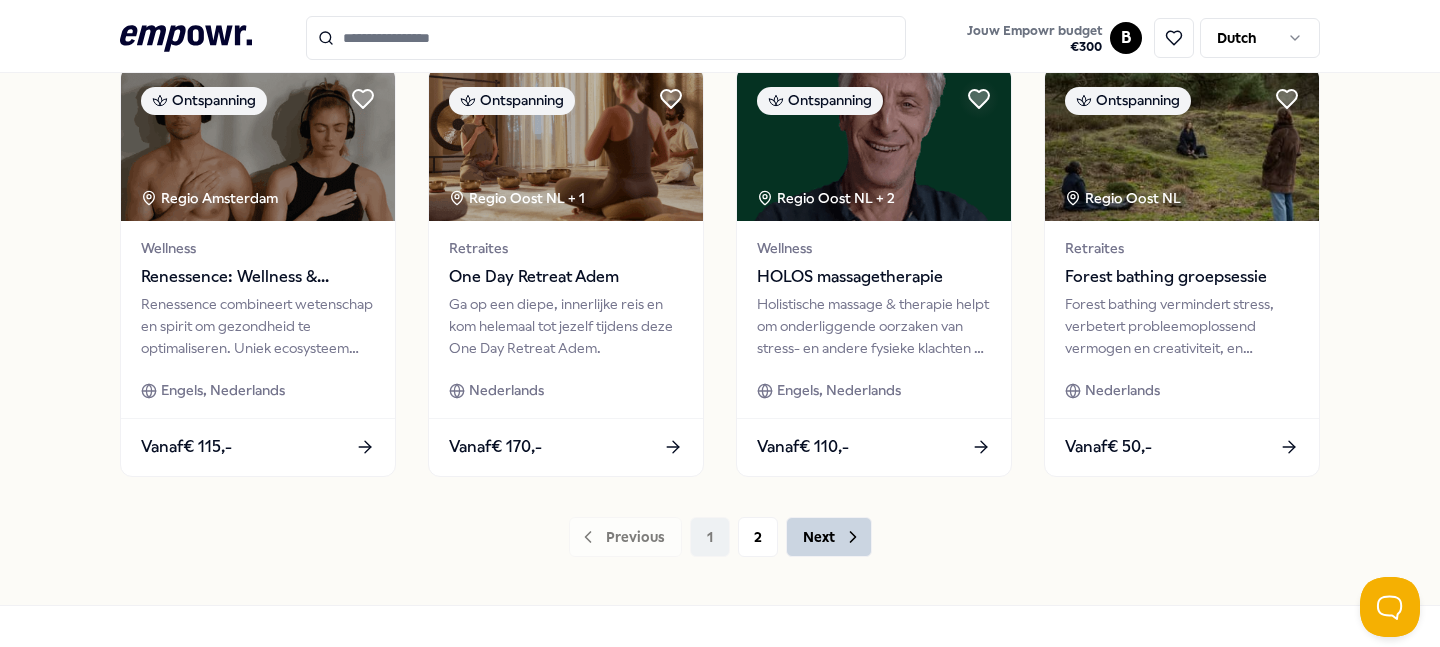click on "Next" at bounding box center (829, 537) 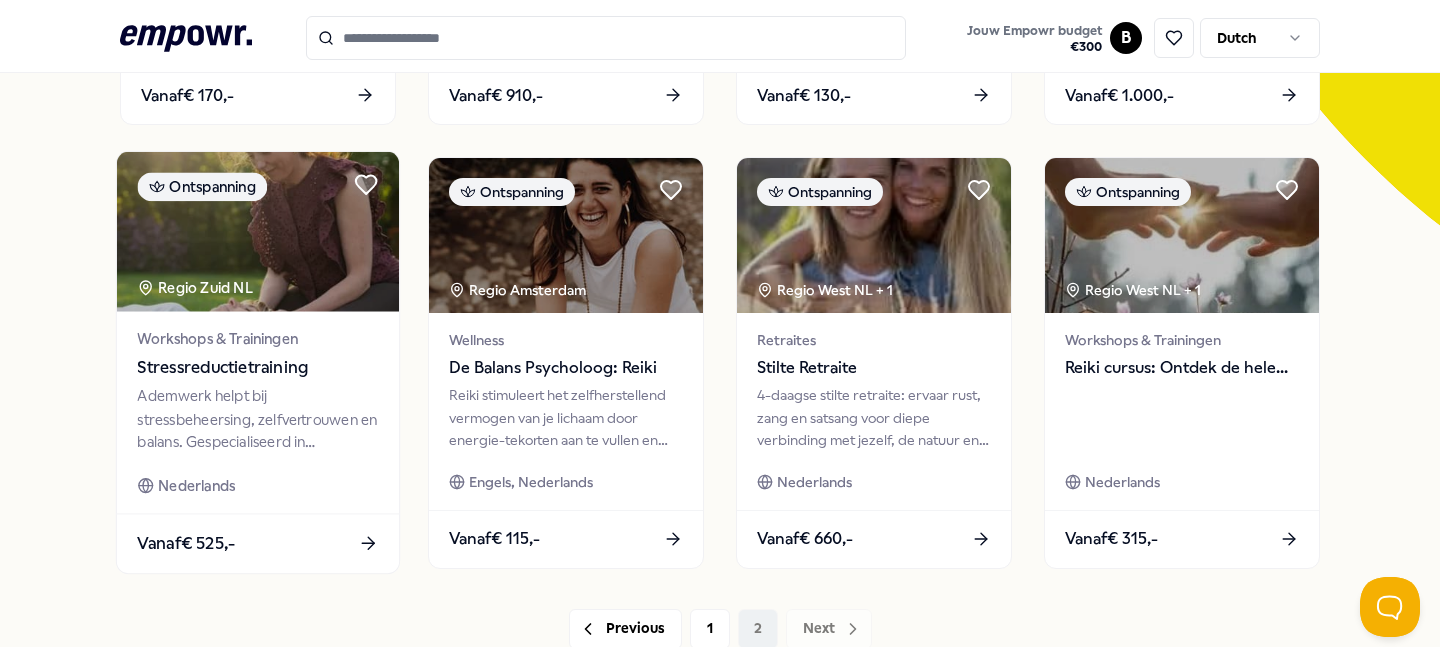 scroll, scrollTop: 0, scrollLeft: 0, axis: both 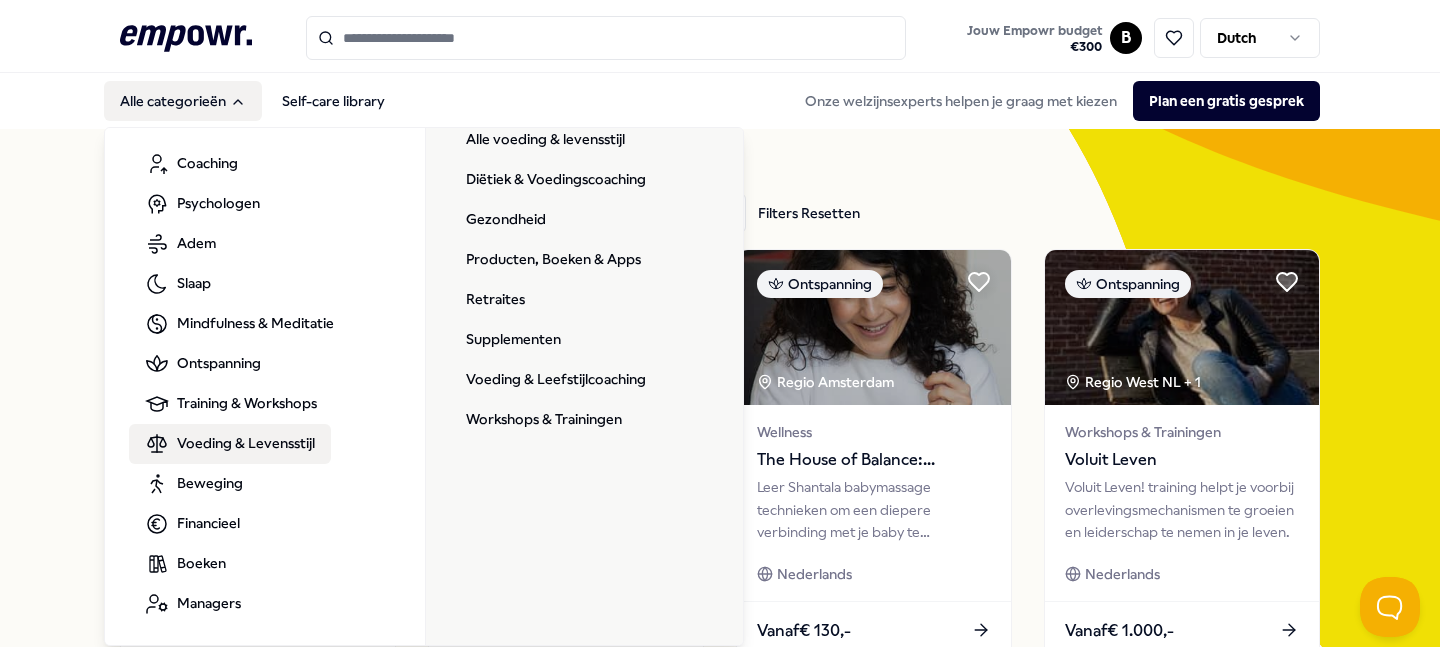 click on "Voeding & Levensstijl" at bounding box center [246, 443] 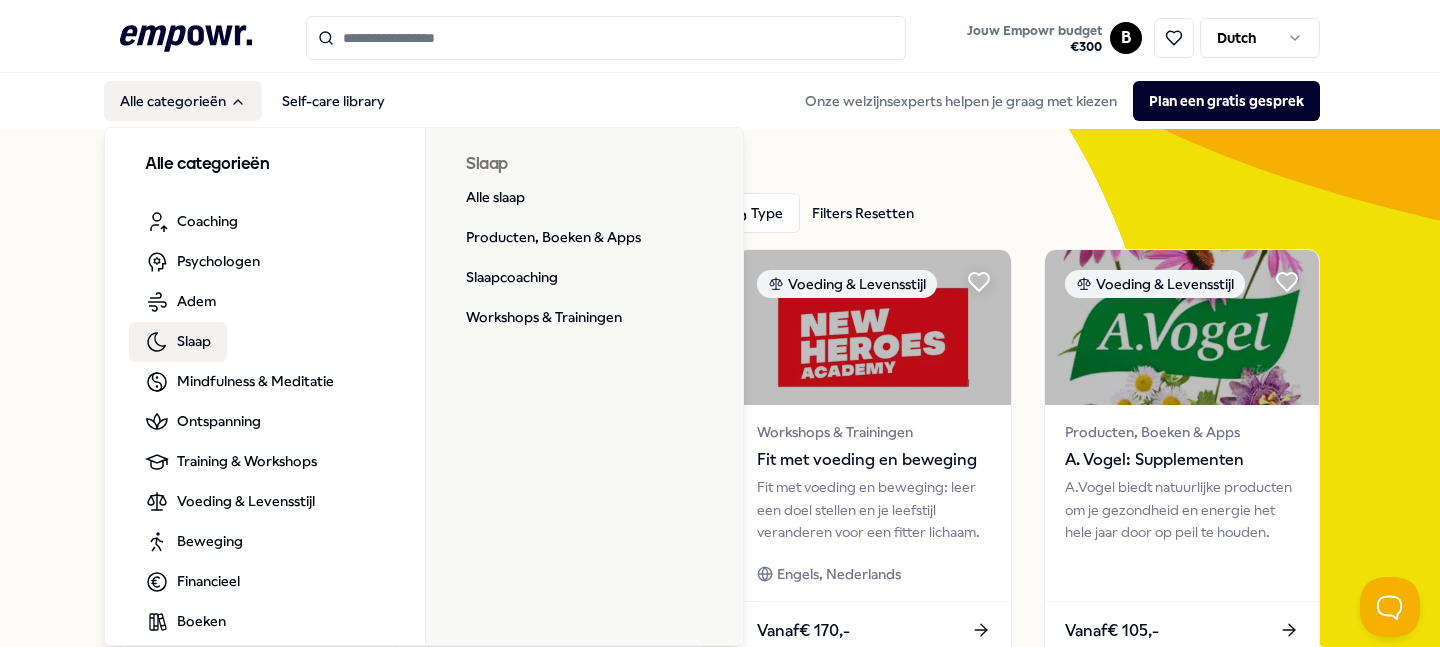 scroll, scrollTop: 58, scrollLeft: 0, axis: vertical 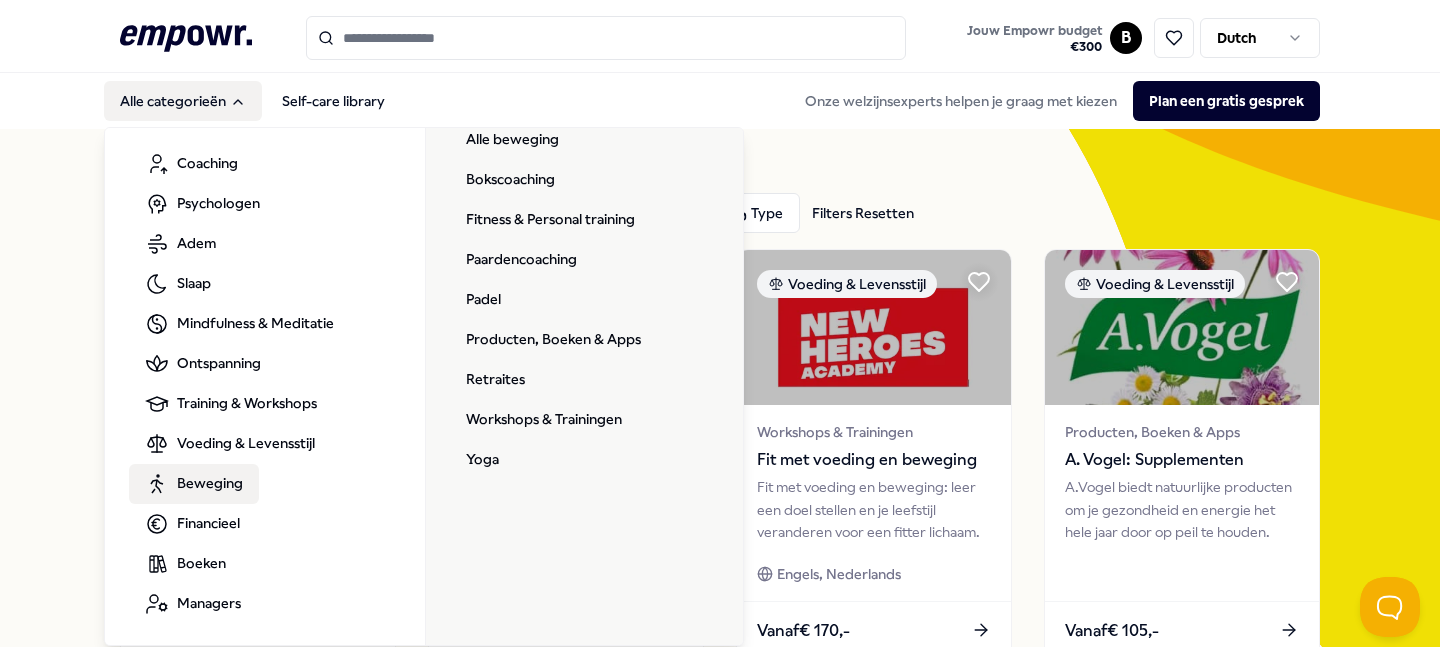 click on "Beweging" at bounding box center [210, 483] 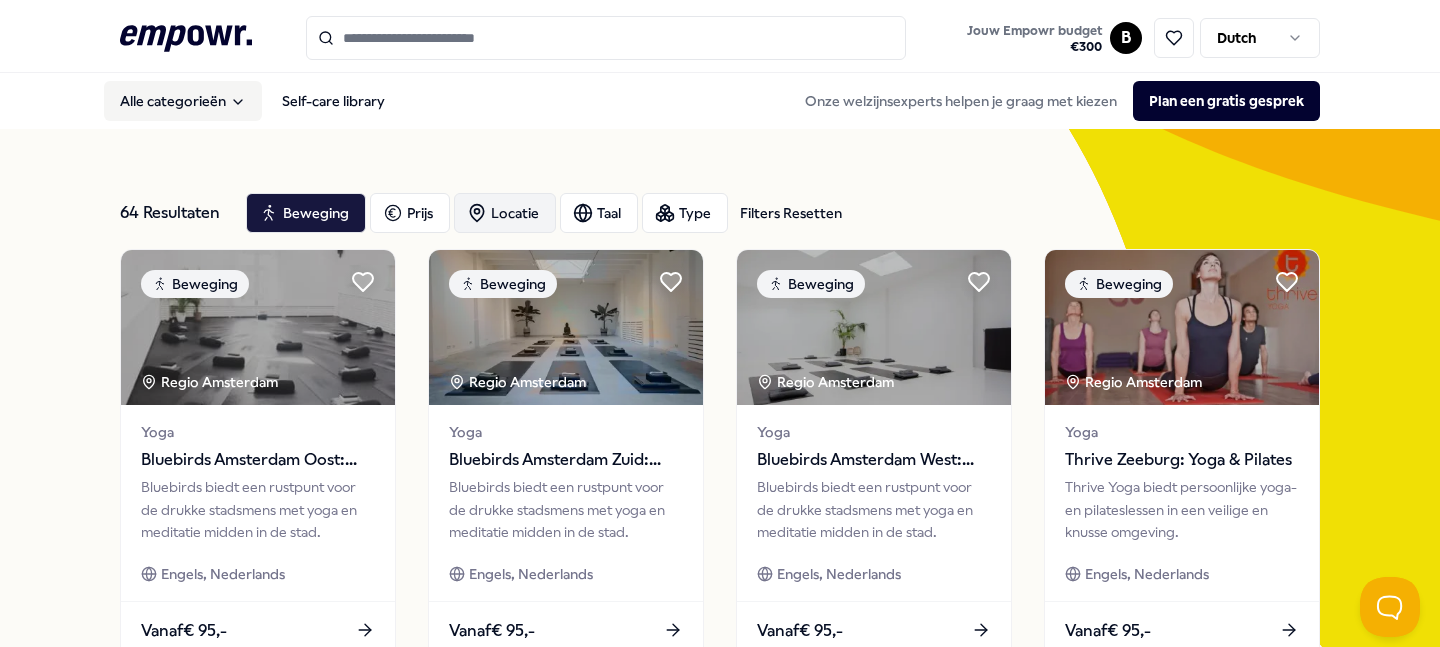 scroll, scrollTop: 1, scrollLeft: 0, axis: vertical 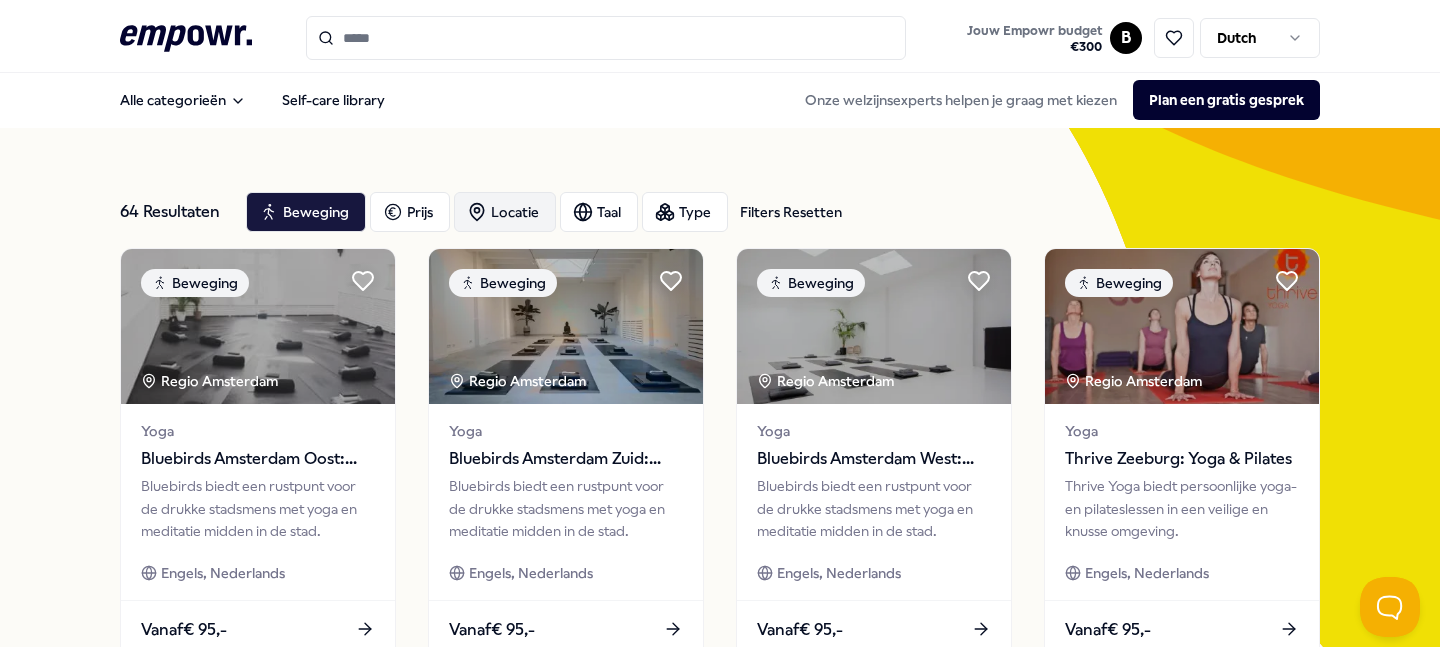 click on "Locatie" at bounding box center [505, 212] 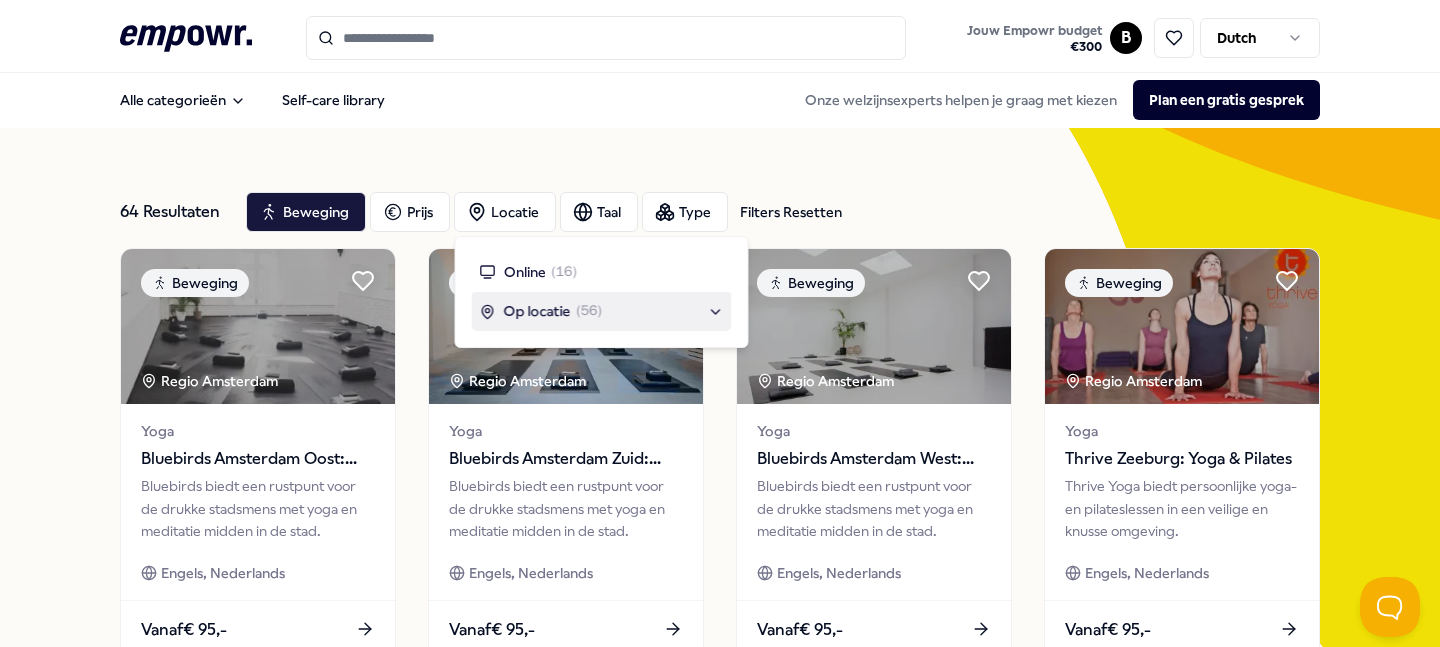 click on "Op locatie" at bounding box center (537, 311) 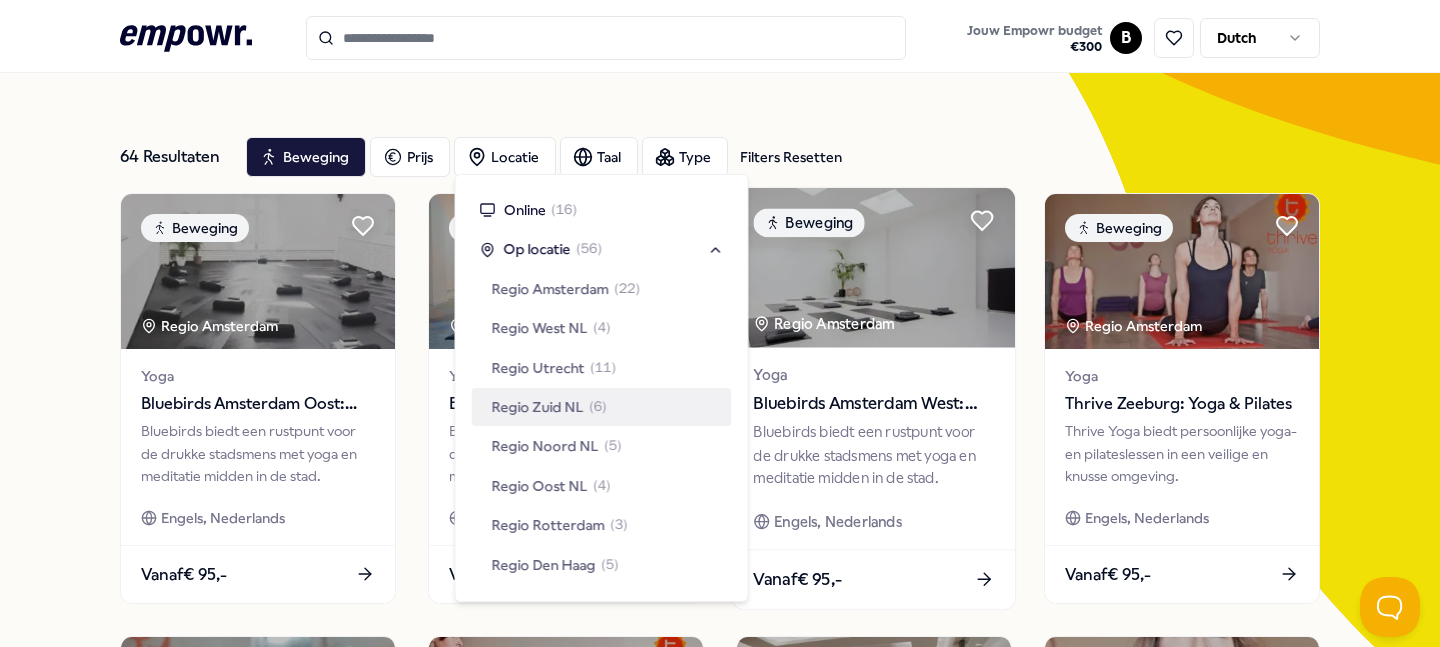 scroll, scrollTop: 67, scrollLeft: 0, axis: vertical 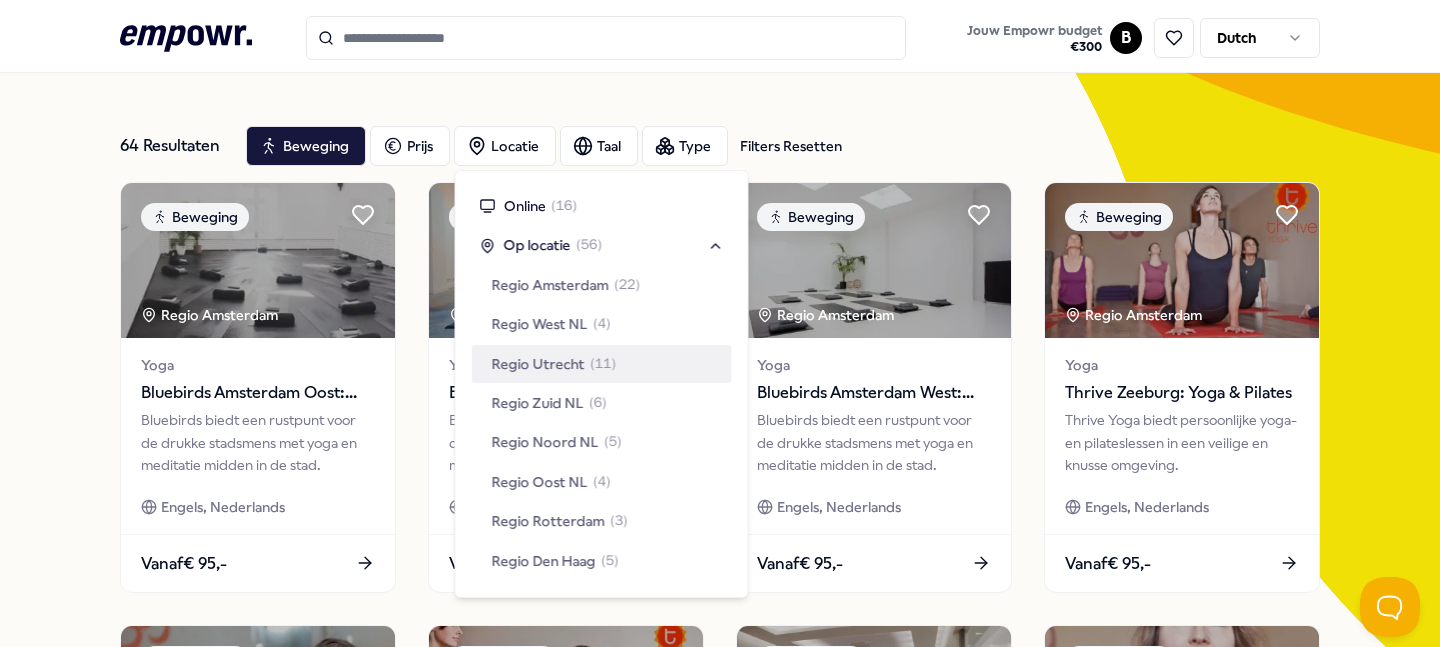 click on "Regio Utrecht  ( 11 )" at bounding box center [602, 364] 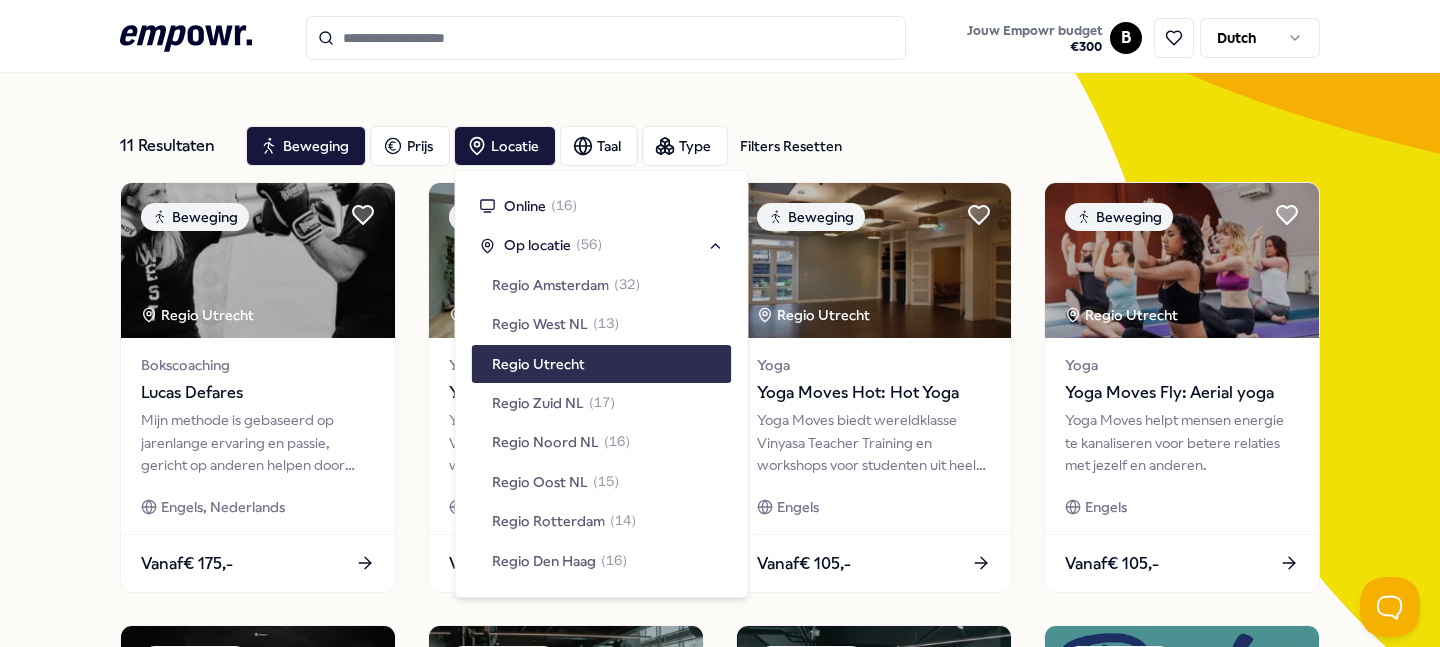 click on "Regio Utrecht" at bounding box center (538, 364) 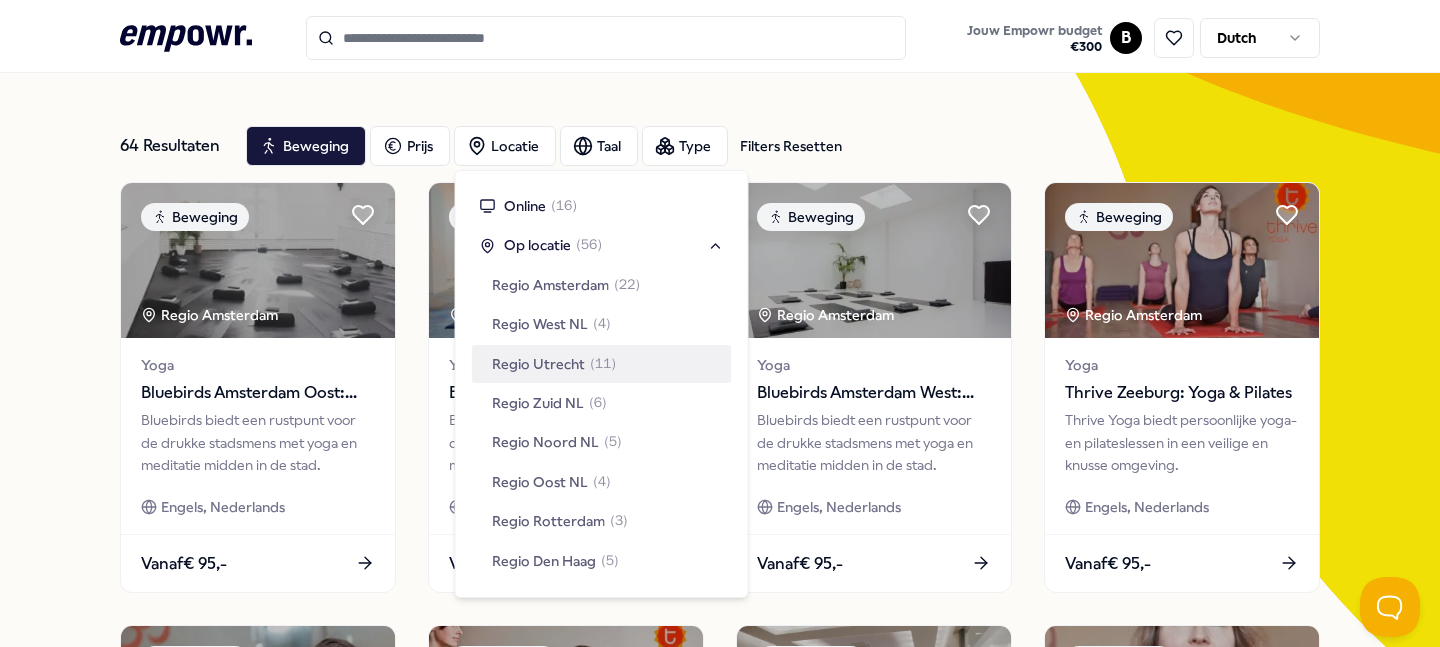 click on "Regio Utrecht  ( 11 )" at bounding box center [602, 364] 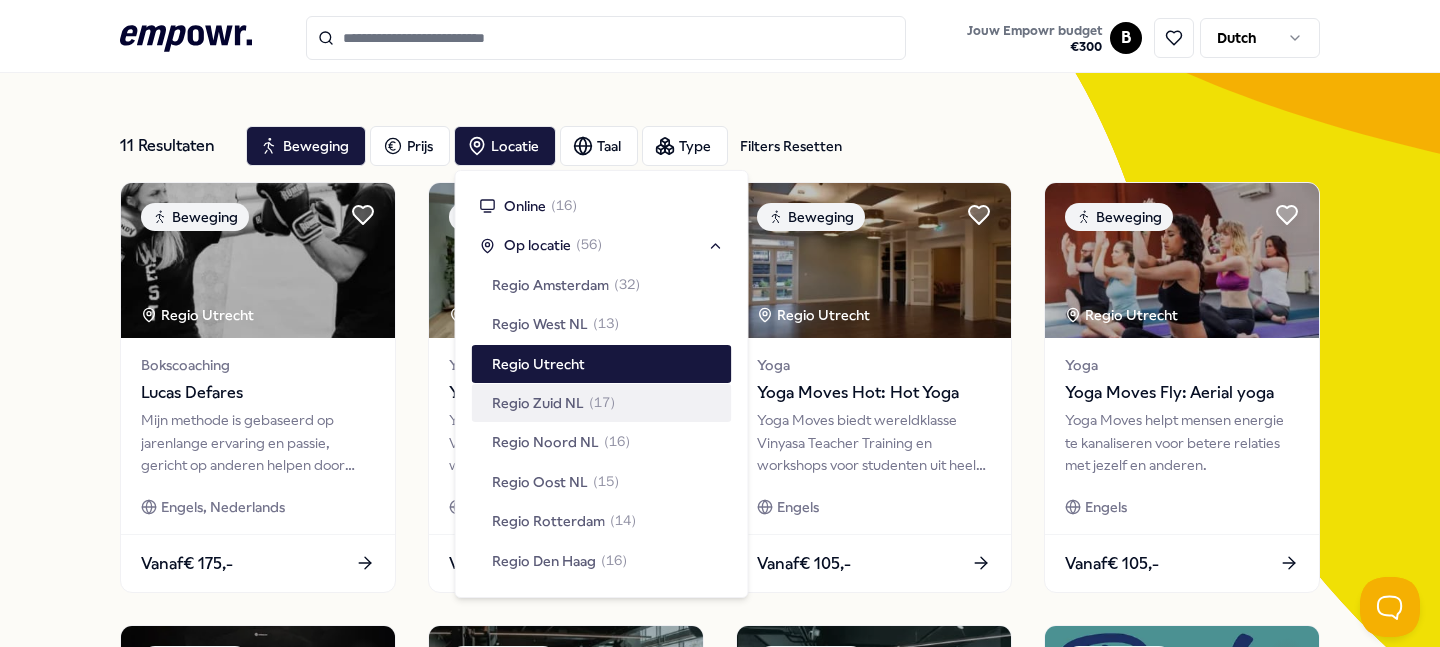 click on "11 Resultaten Filters Resetten Beweging Prijs Locatie Taal Type Filters Resetten Beweging Regio Utrecht    Bokscoaching Lucas Defares Mijn methode is gebaseerd op jarenlange ervaring en passie, gericht op anderen
helpen door sport. Engels, Nederlands Vanaf  € 175,- Beweging Regio Utrecht    Yoga Yoga Moves One: Yoga Yoga Moves biedt wereldklasse Vinyasa Teacher Training en workshops voor
studenten uit heel Europa. Engels Vanaf  € 105,- Beweging Regio Utrecht    Yoga Yoga Moves Hot: Hot Yoga Yoga Moves biedt wereldklasse Vinyasa Teacher Training en workshops voor
studenten uit heel Europa. Engels Vanaf  € 105,- Beweging Regio Utrecht    Yoga Yoga Moves Fly: Aerial yoga Yoga Moves helpt mensen energie te kanaliseren voor betere relaties met jezelf
en anderen. Engels Vanaf  € 105,- Beweging Regio Utrecht    Fitness & Personal training Framework Gym: Personal Training Bij FrameWork Gym leer je via functionele krachttraining het lichaam te
versterken voor alledaagse bewegingen en sporten. Vanaf  1" at bounding box center [720, 835] 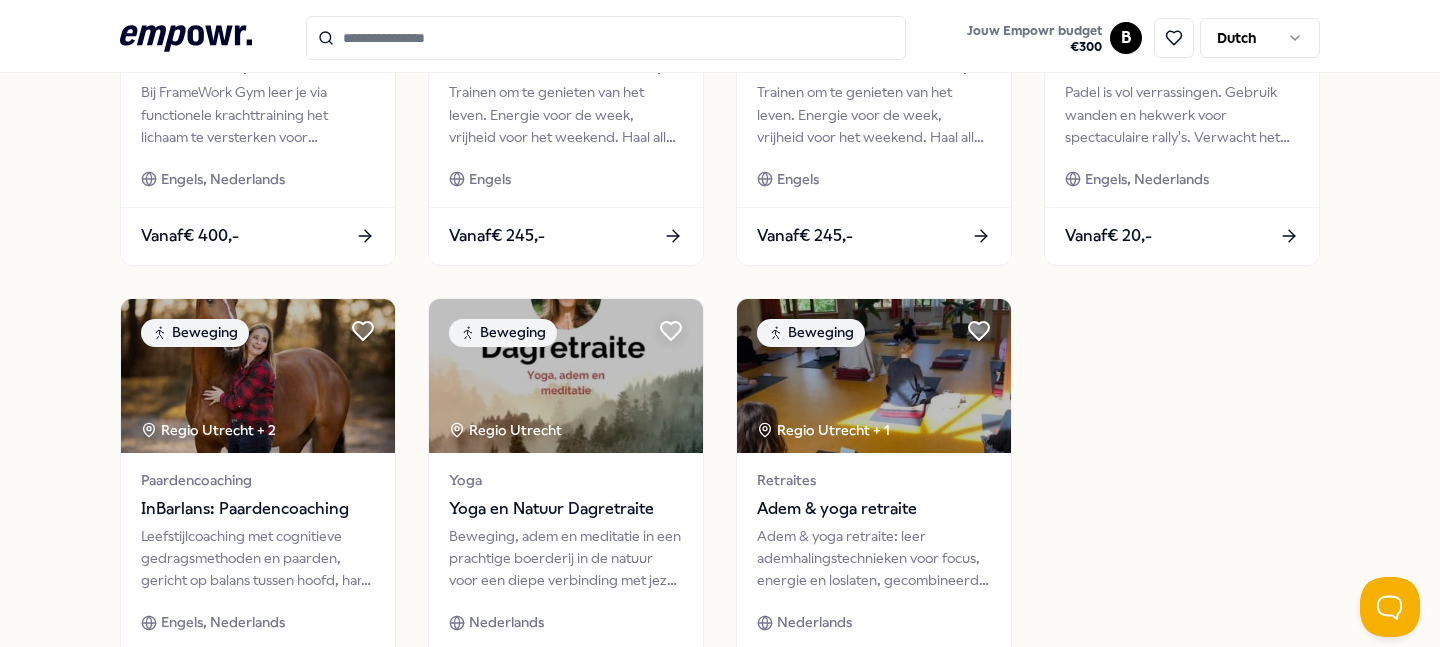 scroll, scrollTop: 848, scrollLeft: 0, axis: vertical 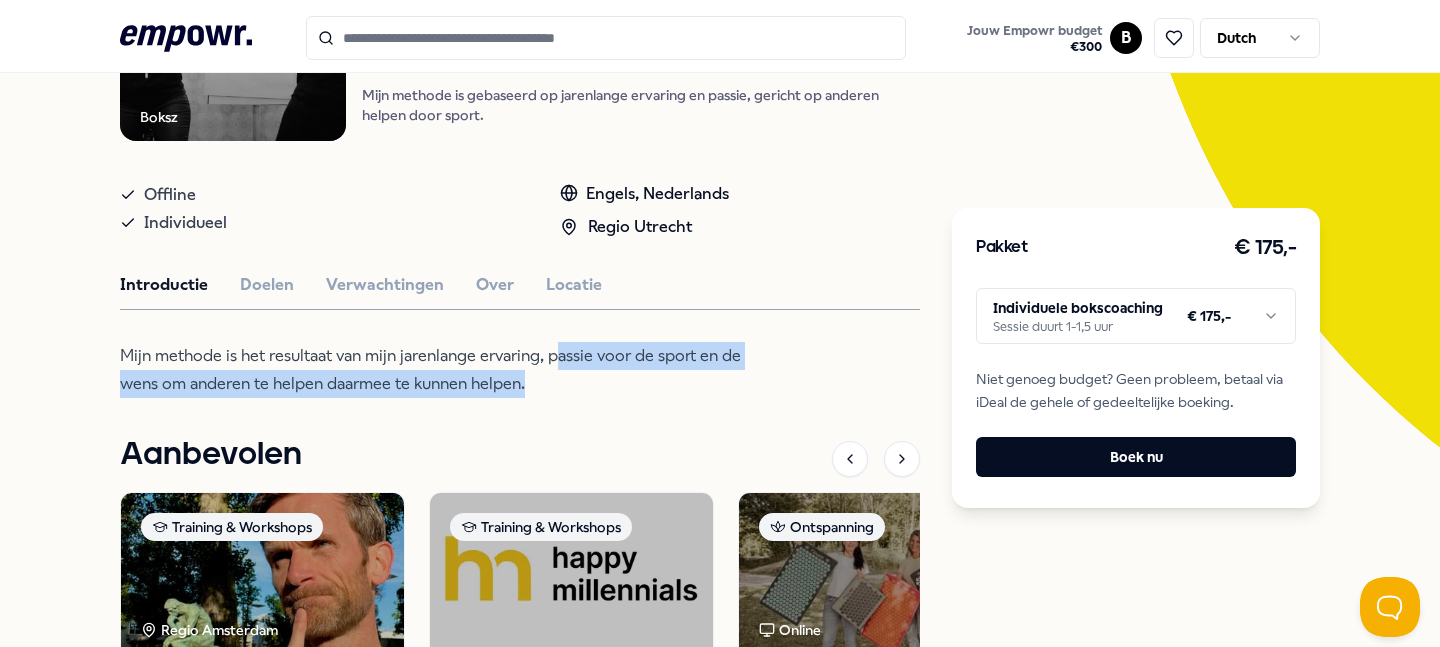drag, startPoint x: 556, startPoint y: 366, endPoint x: 571, endPoint y: 404, distance: 40.853397 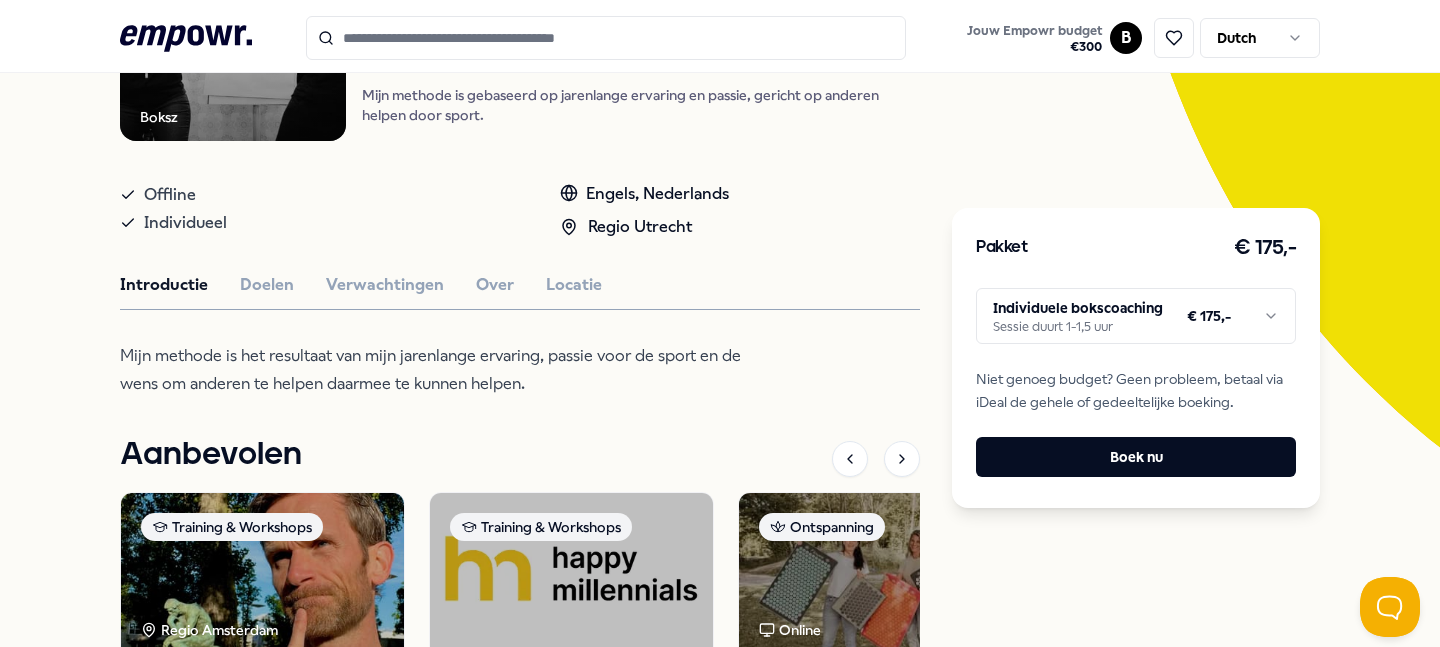 click on "Boksz Coaching [NAME] Mijn methode is gebaseerd op jarenlange ervaring en passie, gericht op anderen helpen door sport. Offline Individueel Engels, Nederlands Regio [STATE] Introductie Doelen Verwachtingen Over Locatie Mijn methode is het resultaat van mijn jarenlange ervaring, passie voor de sport en de wens om anderen te helpen daarmee te kunnen helpen. Aanbevolen Training & Workshops Regio [STATE] Boost je Mentale Productiviteit Leer over de werking van het brein, mentale problemen en effectieve geestelijke training. Engels, Nederlands Vanaf € 180,- Training & Workshops Personal Leadership Mapping Inzicht in gedrag en communicatie als Millennial leider door DISC en Mapstell voor persoonlijke ontwikkeling. Vanaf € 330,- Ontspanning Online Flowee: Spijkermat set Flowee spijkermatten bieden ontspanning, innerlijke rust of energie binnen enkele minuten, ideaal voor dagelijks gebruik. Nederlands Vanaf € 115,- Beweging Burnin Gym: Personal training Vanaf € 145,- Psychologen" at bounding box center (520, 422) 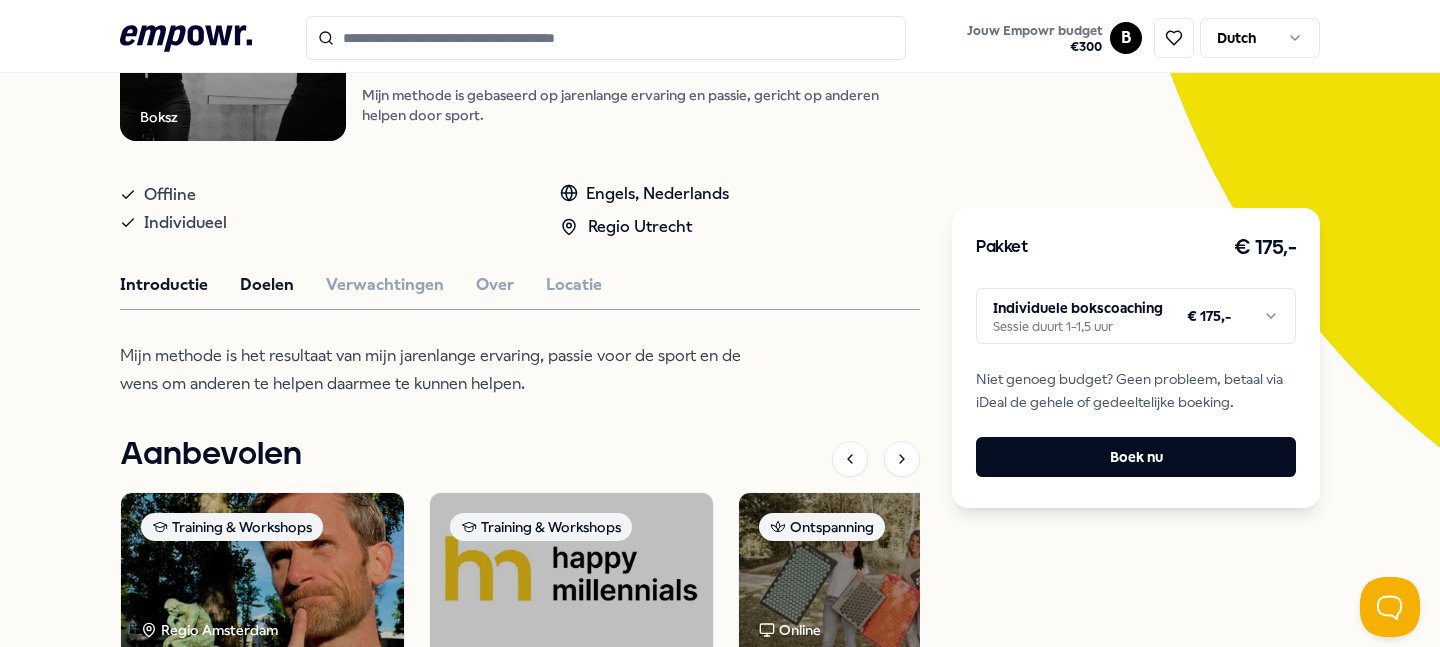 click on "Doelen" at bounding box center [267, 285] 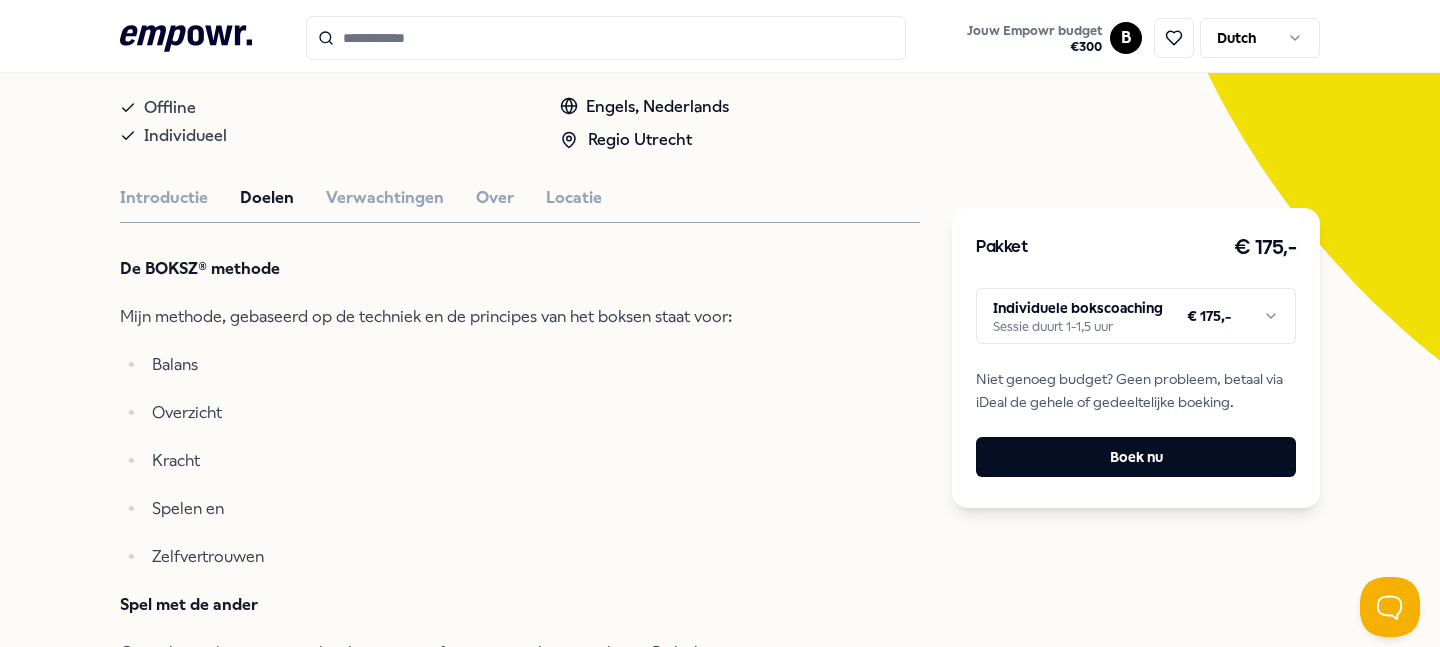scroll, scrollTop: 367, scrollLeft: 0, axis: vertical 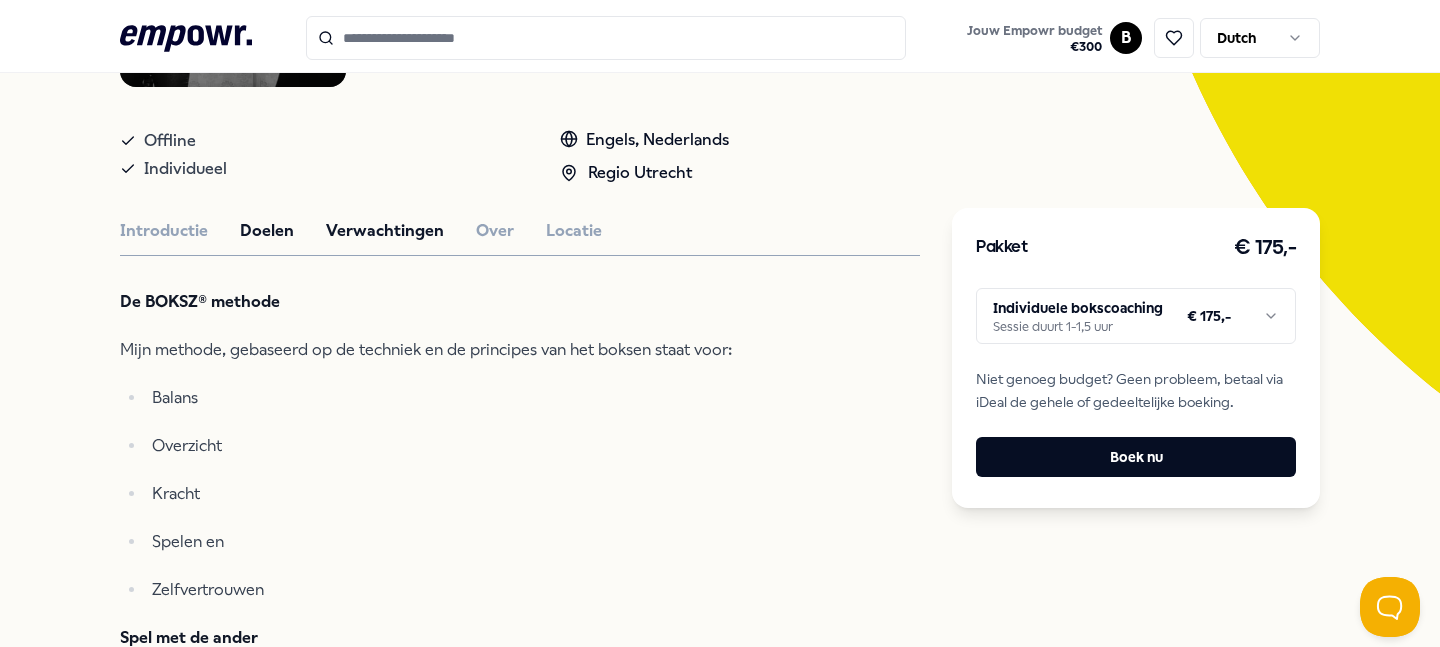 click on "Verwachtingen" at bounding box center (385, 231) 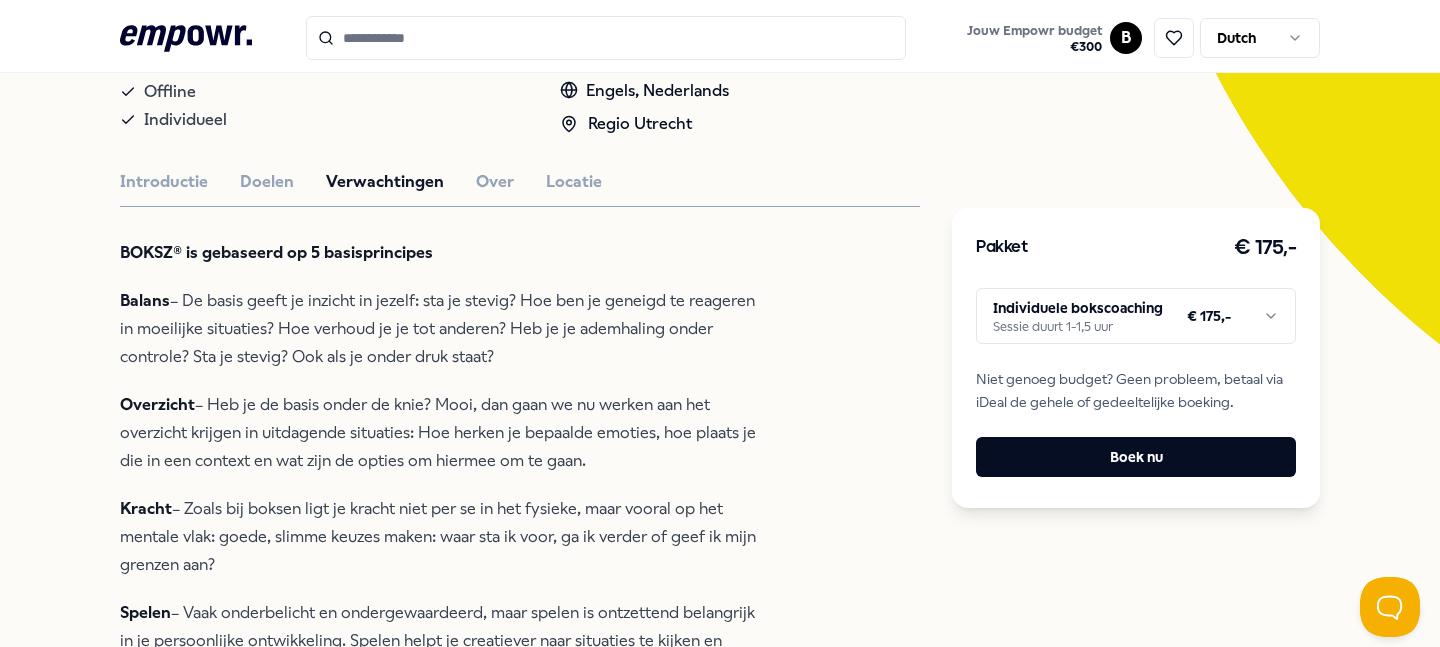 scroll, scrollTop: 255, scrollLeft: 0, axis: vertical 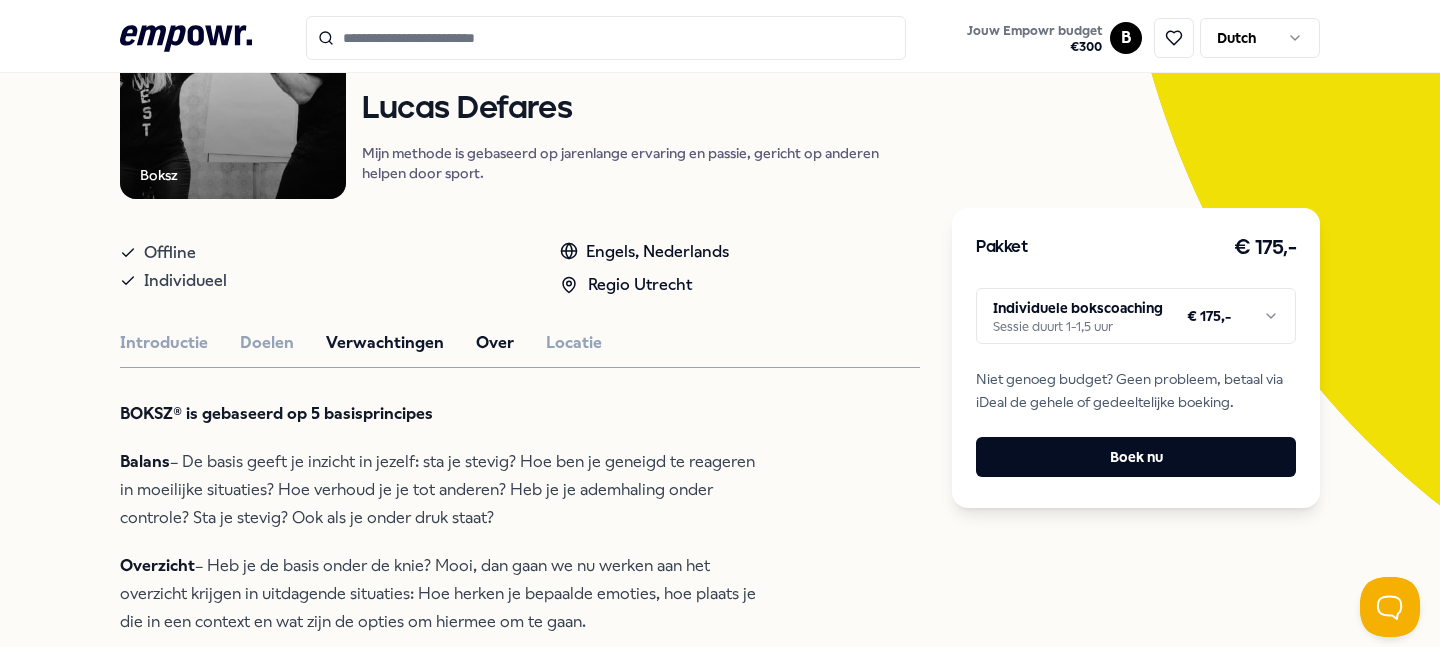 click on "Over" at bounding box center [495, 343] 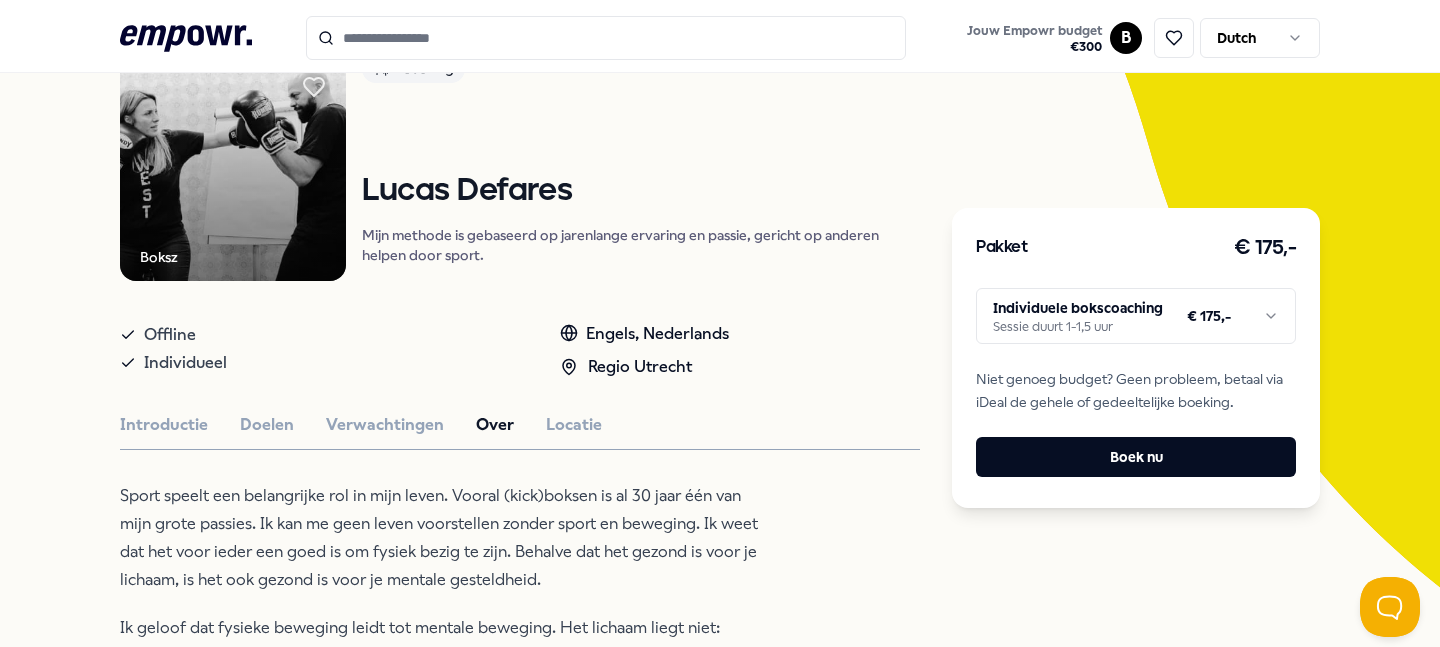 scroll, scrollTop: 0, scrollLeft: 0, axis: both 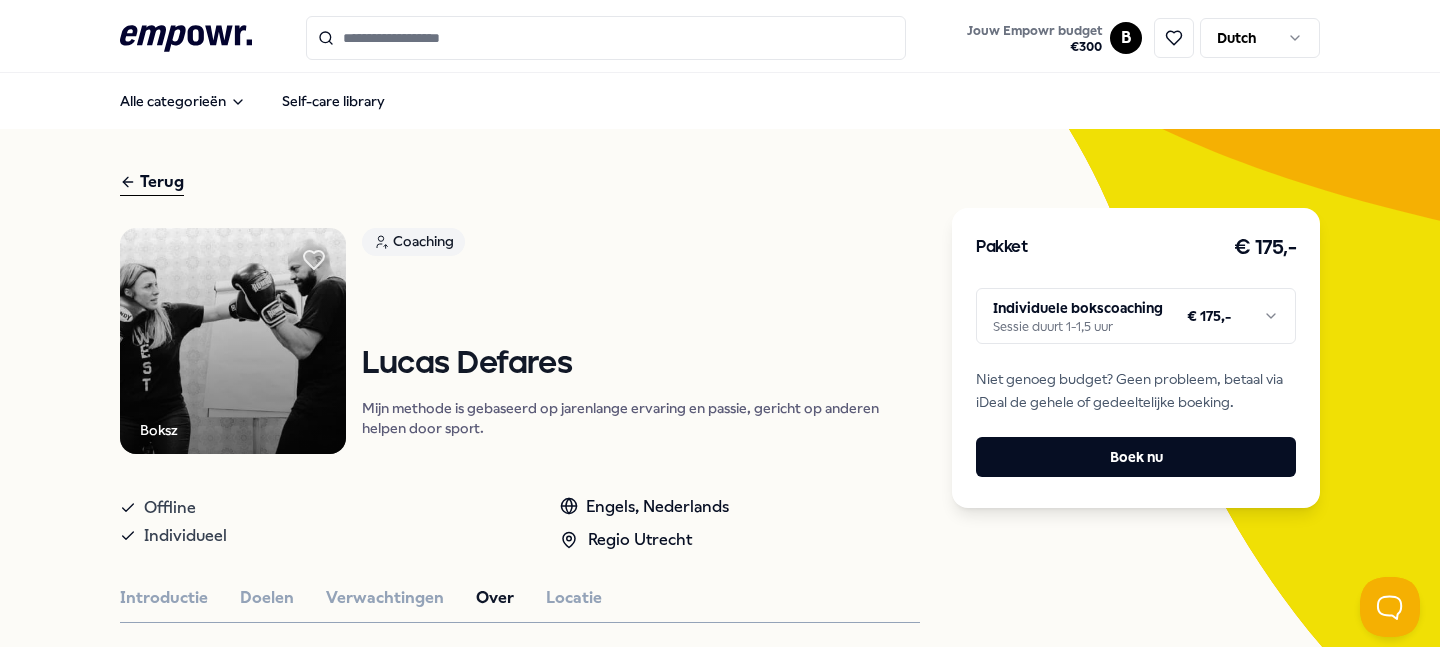 click on "Jouw Empowr budget € 300 B Dutch Alle categorieën Self-care library Terug Boksz Coaching [NAME] Mijn methode is gebaseerd op jarenlange ervaring en passie, gericht op anderen helpen door sport. Offline Individueel Engels, Nederlands Regio [STATE] Introductie Doelen Verwachtingen Over Locatie Sport speelt een belangrijke rol in mijn leven. Vooral (kick)boksen is al 30 jaar één van mijn grote passies. Ik kan me geen leven voorstellen zonder sport en beweging. Ik weet dat het voor ieder een goed is om fysiek bezig te zijn. Behalve dat het gezond is voor je lichaam, is het ook gezond is voor je mentale gesteldheid. Ik geloof dat fysieke beweging leidt tot mentale beweging. Het lichaam liegt niet: verbaal kunnen we veel van onze patronen en reacties anders uitleggen of verhullen. Fysiek is dat een stuk ingewikkelder. 90 Procent van onze communicatie is non-verbaal, maar toch zijn we geneigd om de tijd vol te praten. Aanbevolen Training & Workshops Vanaf" at bounding box center (720, 323) 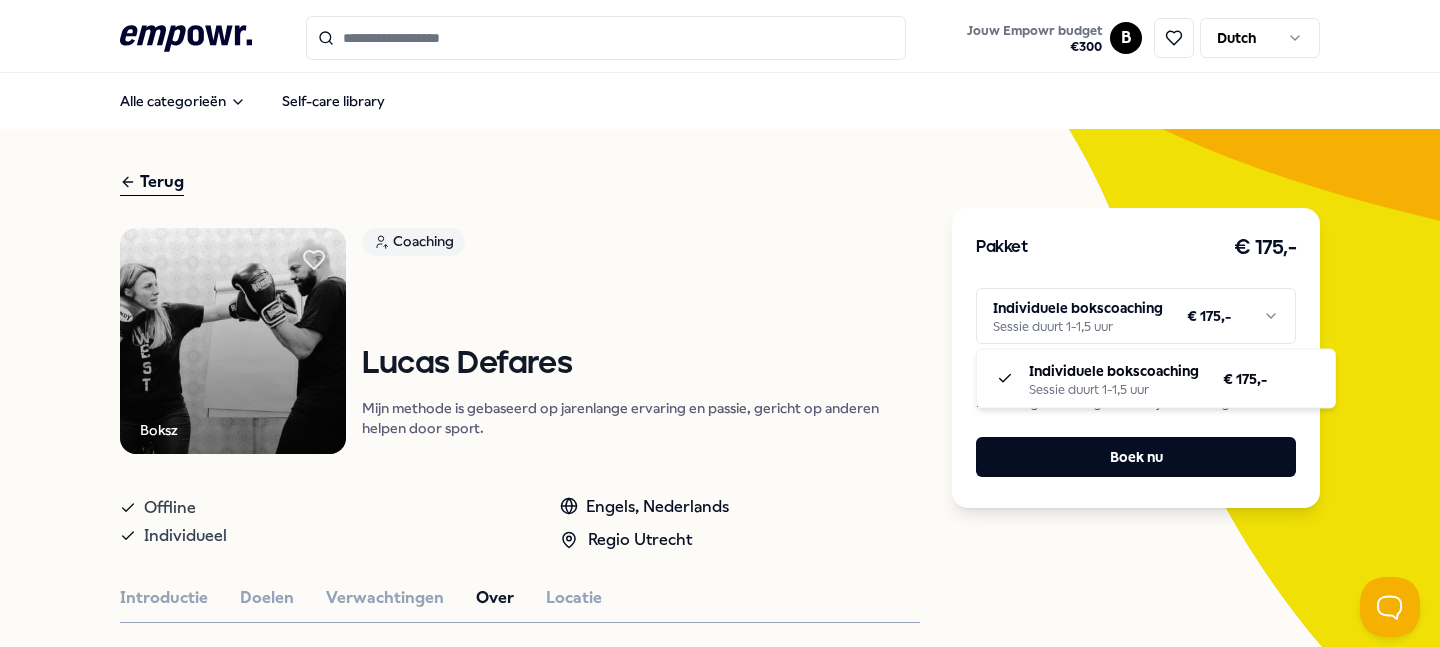 click on "Jouw Empowr budget € 300 B Dutch Alle categorieën Self-care library Terug Boksz Coaching [NAME] Mijn methode is gebaseerd op jarenlange ervaring en passie, gericht op anderen helpen door sport. Offline Individueel Engels, Nederlands Regio [STATE] Introductie Doelen Verwachtingen Over Locatie Sport speelt een belangrijke rol in mijn leven. Vooral (kick)boksen is al 30 jaar één van mijn grote passies. Ik kan me geen leven voorstellen zonder sport en beweging. Ik weet dat het voor ieder een goed is om fysiek bezig te zijn. Behalve dat het gezond is voor je lichaam, is het ook gezond is voor je mentale gesteldheid. Ik geloof dat fysieke beweging leidt tot mentale beweging. Het lichaam liegt niet: verbaal kunnen we veel van onze patronen en reacties anders uitleggen of verhullen. Fysiek is dat een stuk ingewikkelder. 90 Procent van onze communicatie is non-verbaal, maar toch zijn we geneigd om de tijd vol te praten. Aanbevolen Training & Workshops Vanaf" at bounding box center [720, 323] 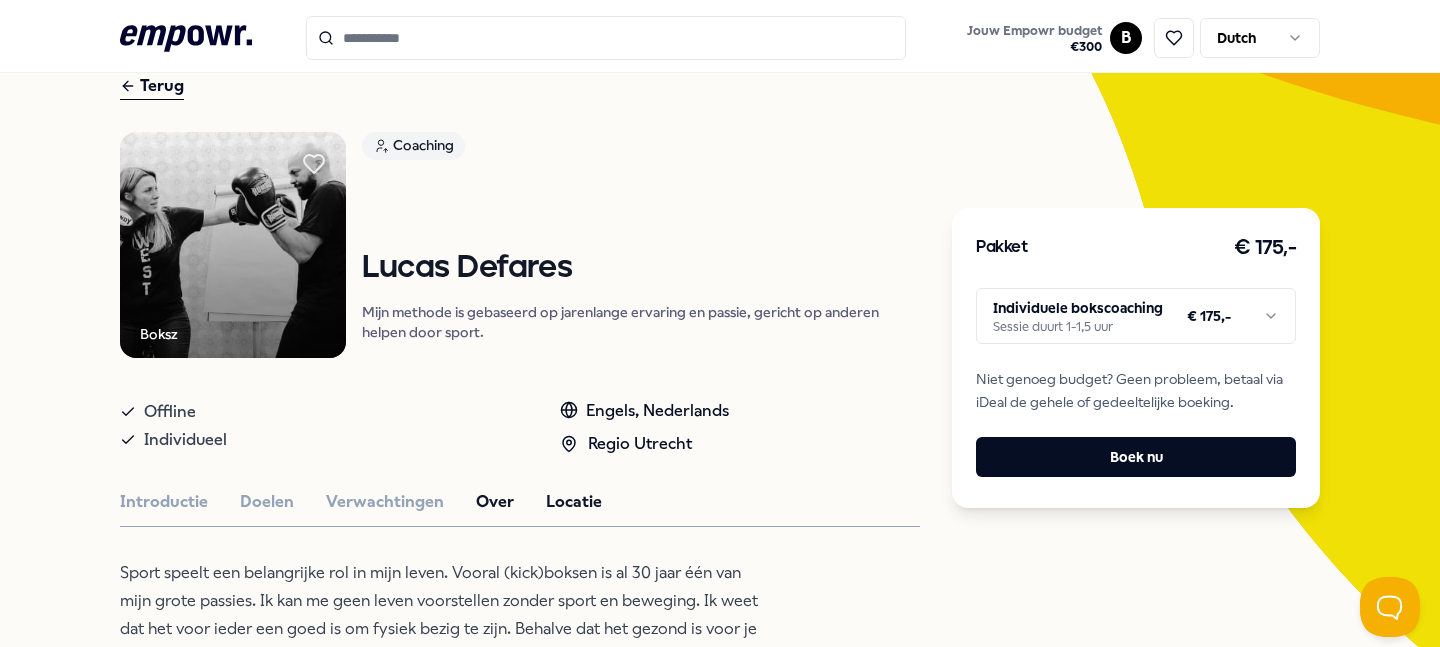 click on "Locatie" at bounding box center [574, 502] 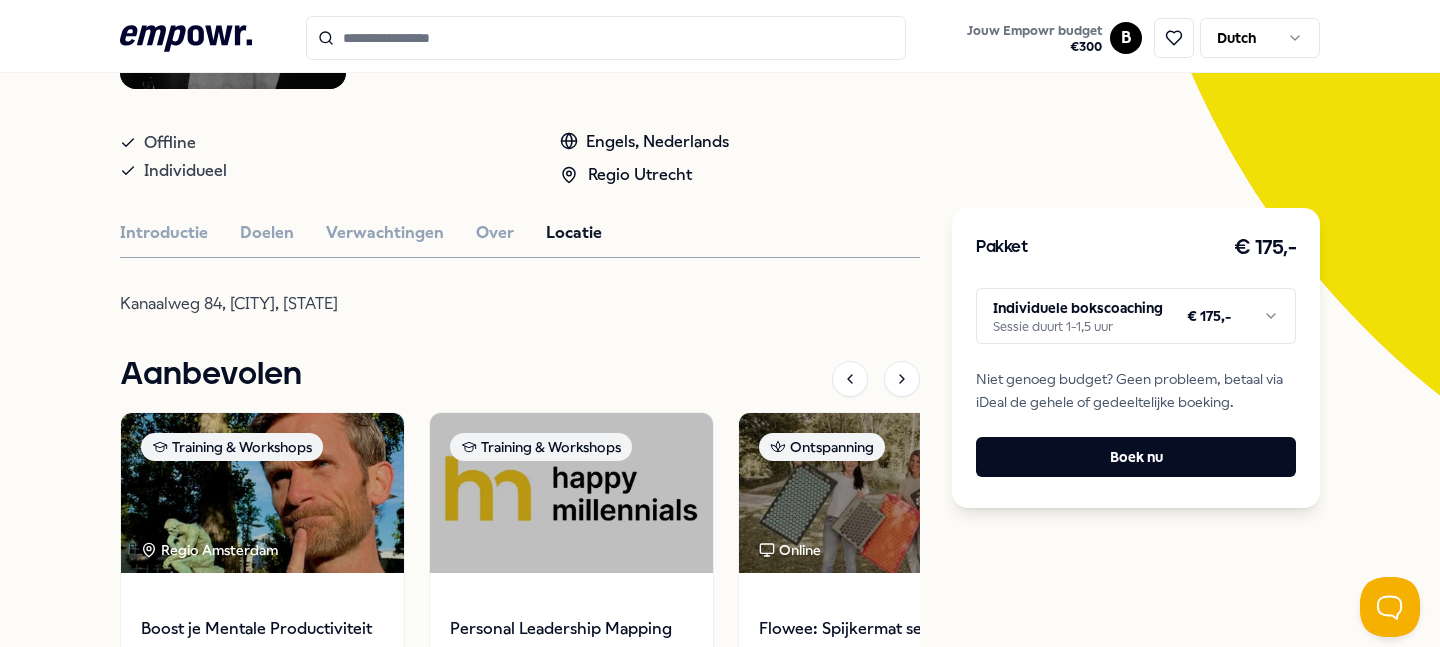 scroll, scrollTop: 0, scrollLeft: 0, axis: both 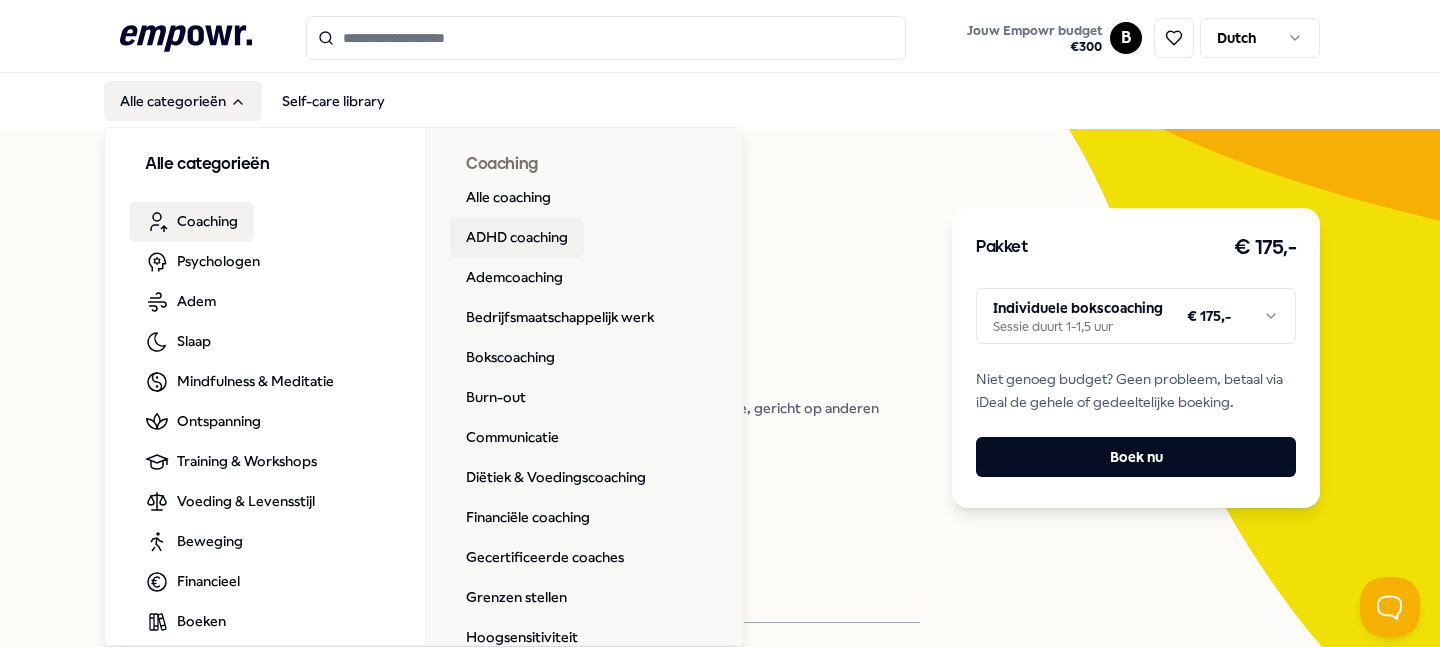click on "ADHD coaching" at bounding box center [517, 238] 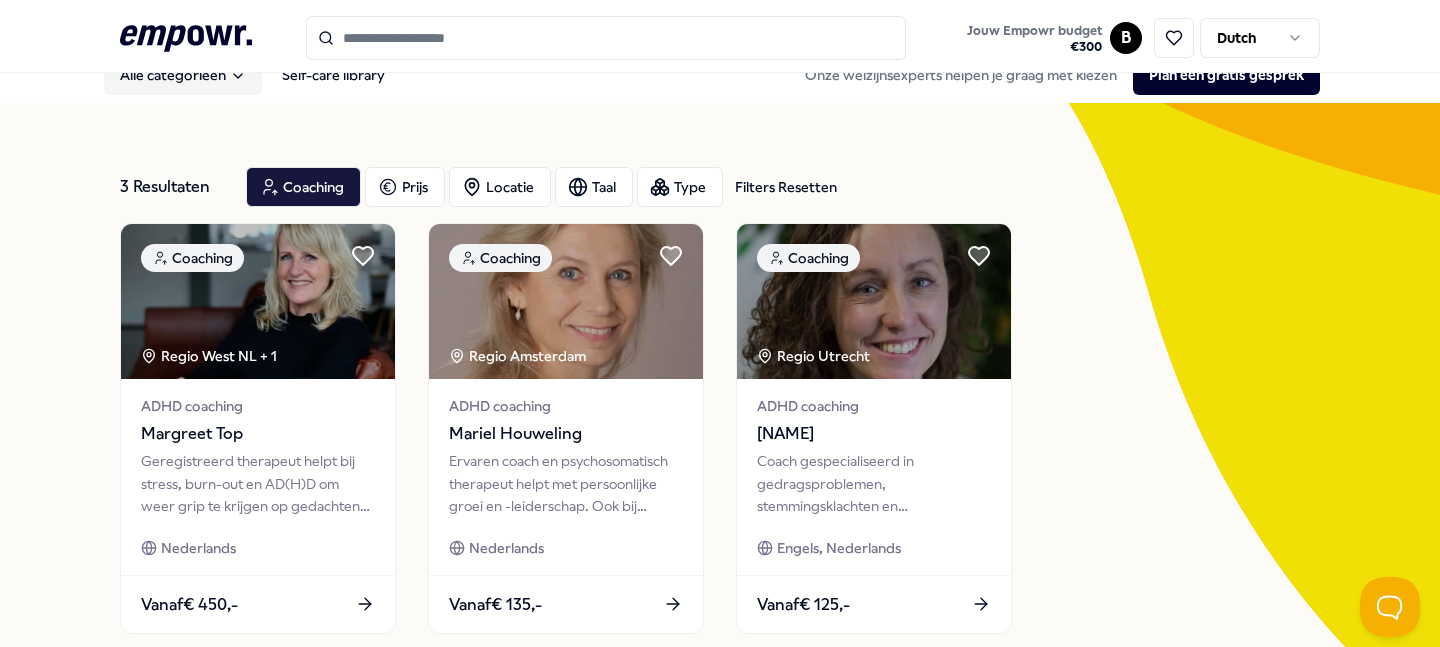 scroll, scrollTop: 31, scrollLeft: 0, axis: vertical 